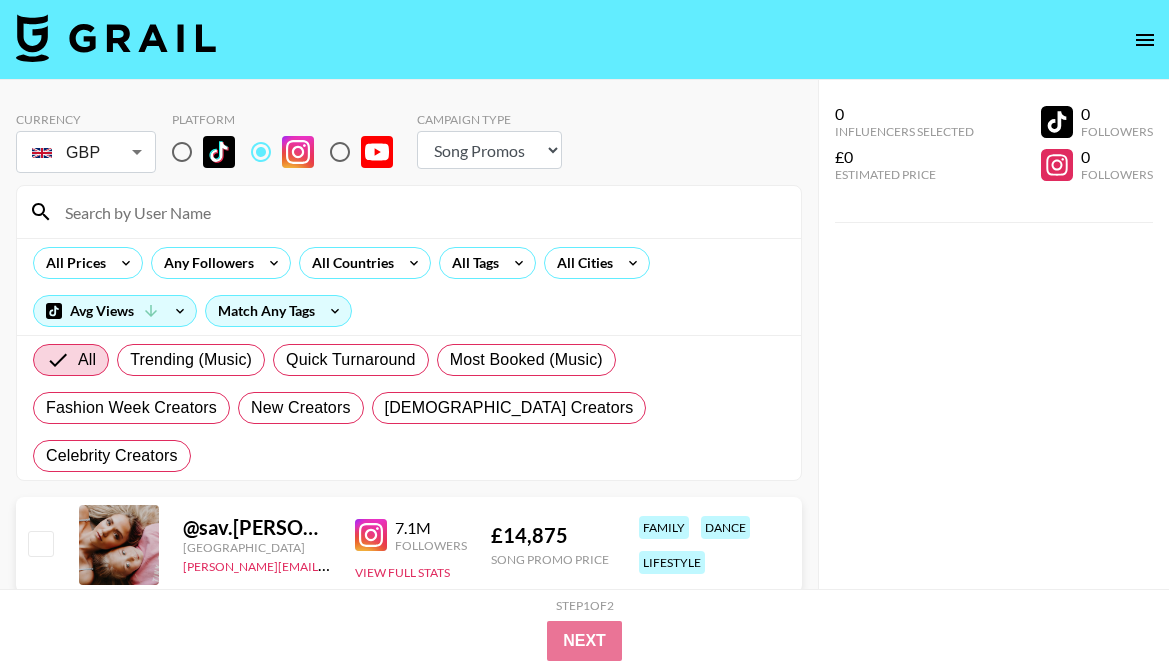 select on "Song" 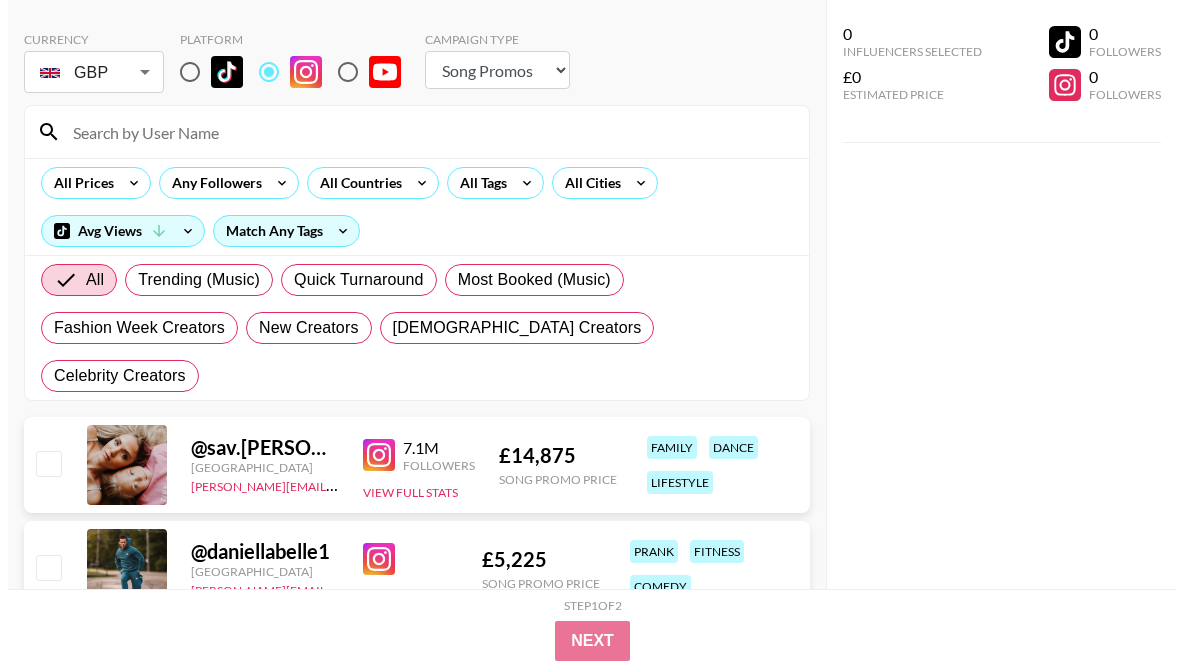 scroll, scrollTop: 80, scrollLeft: 0, axis: vertical 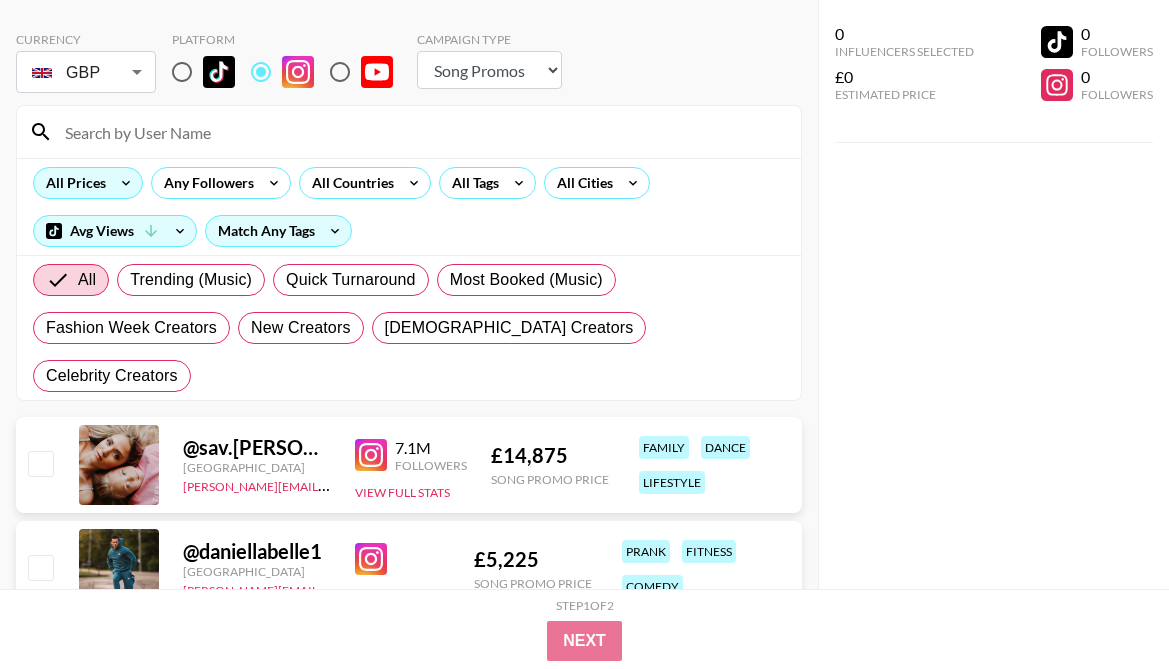 type 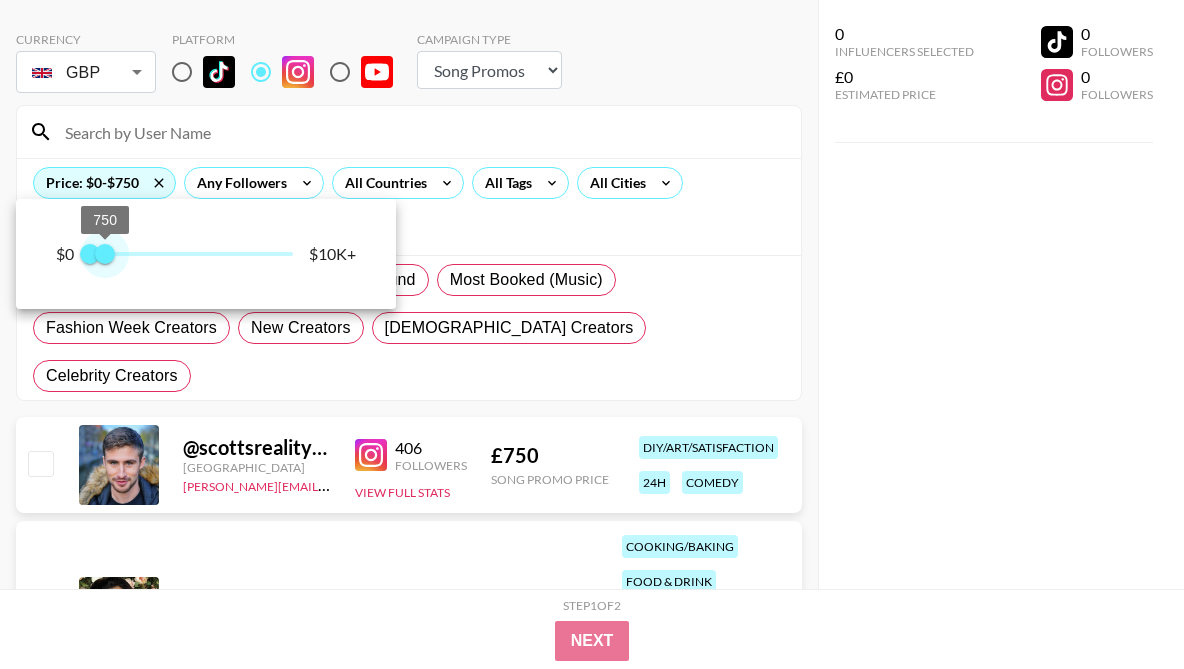 type on "500" 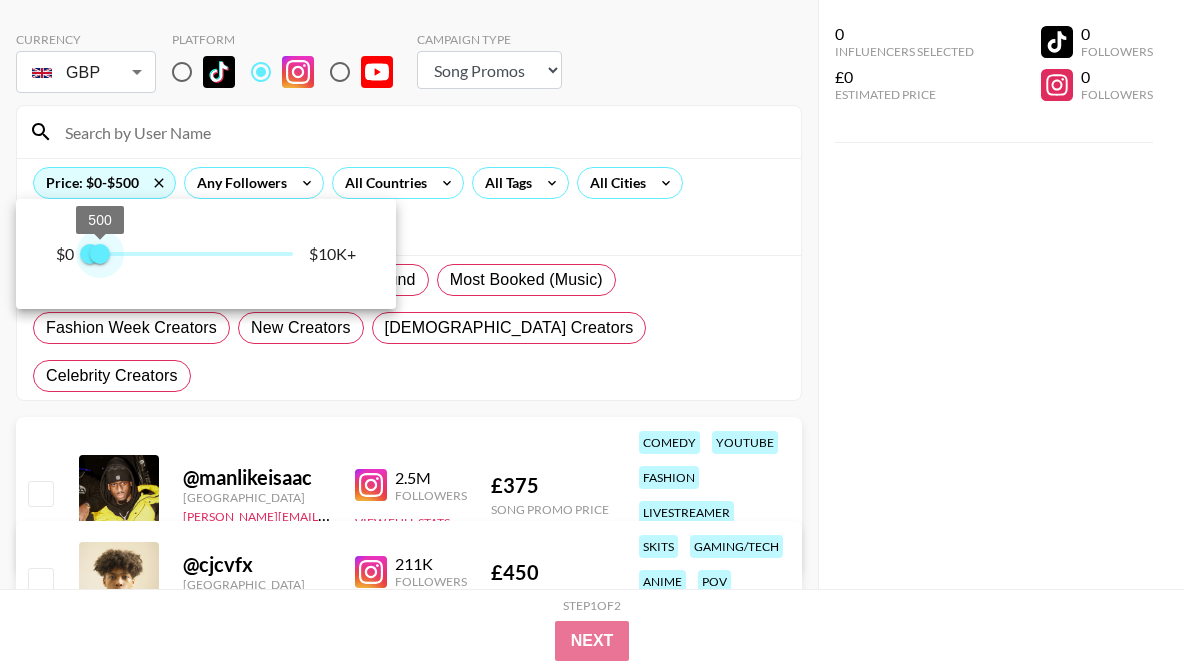 drag, startPoint x: 267, startPoint y: 259, endPoint x: 107, endPoint y: 257, distance: 160.0125 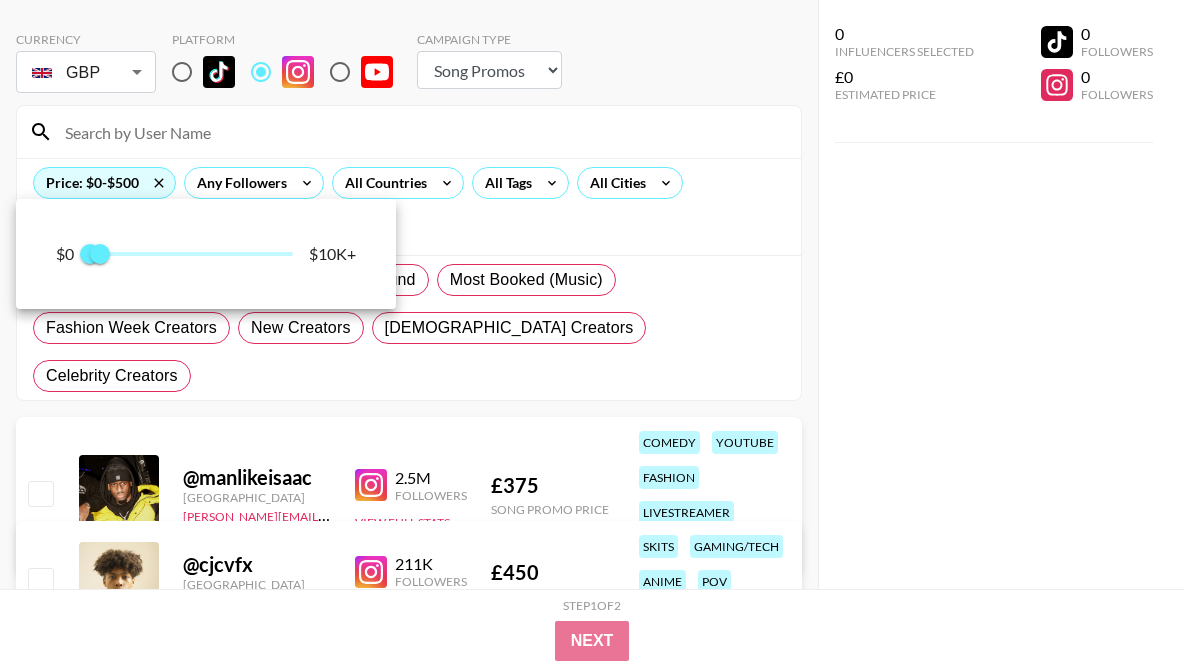 click at bounding box center [592, 334] 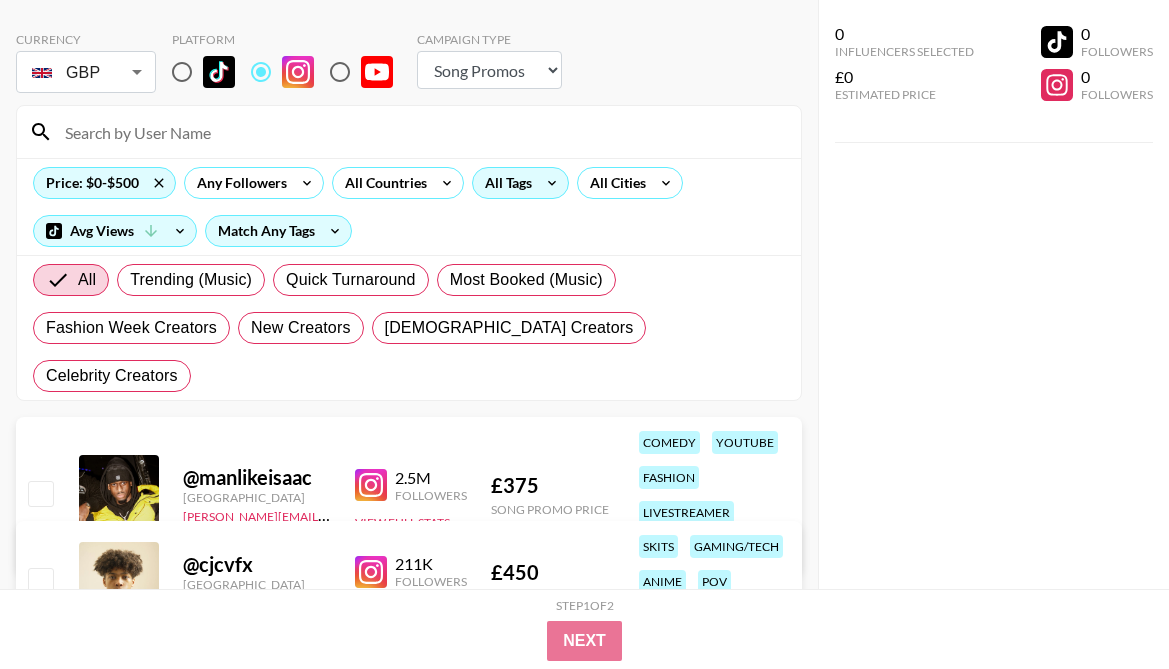 click on "All Tags" at bounding box center (504, 183) 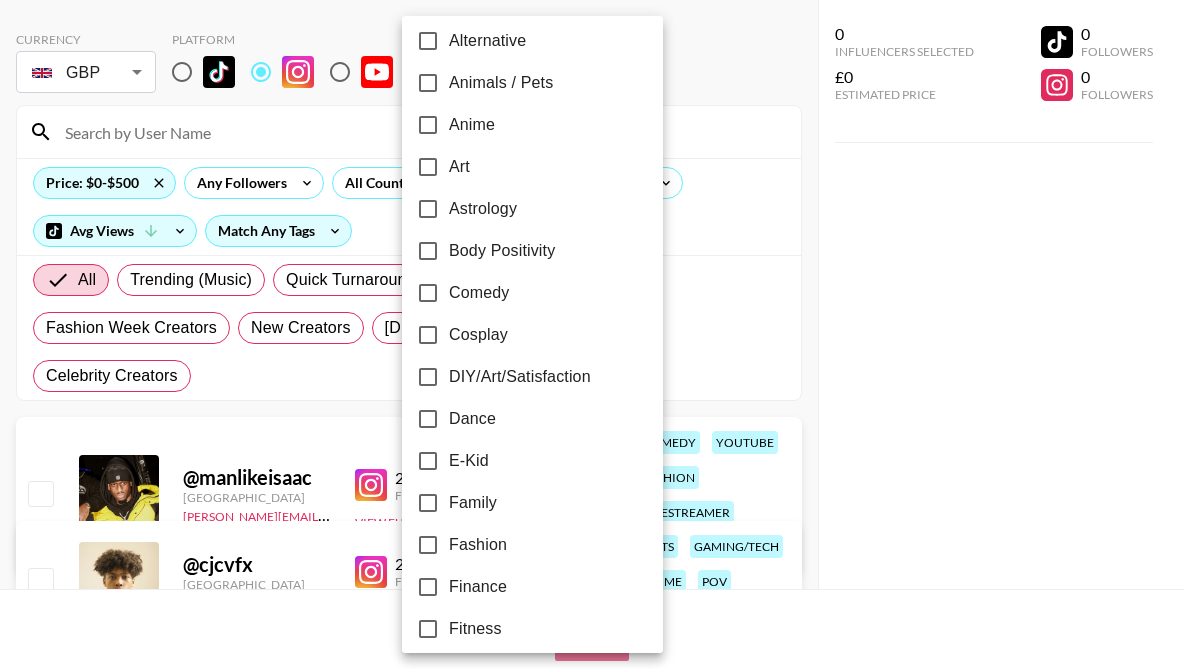 scroll, scrollTop: 380, scrollLeft: 0, axis: vertical 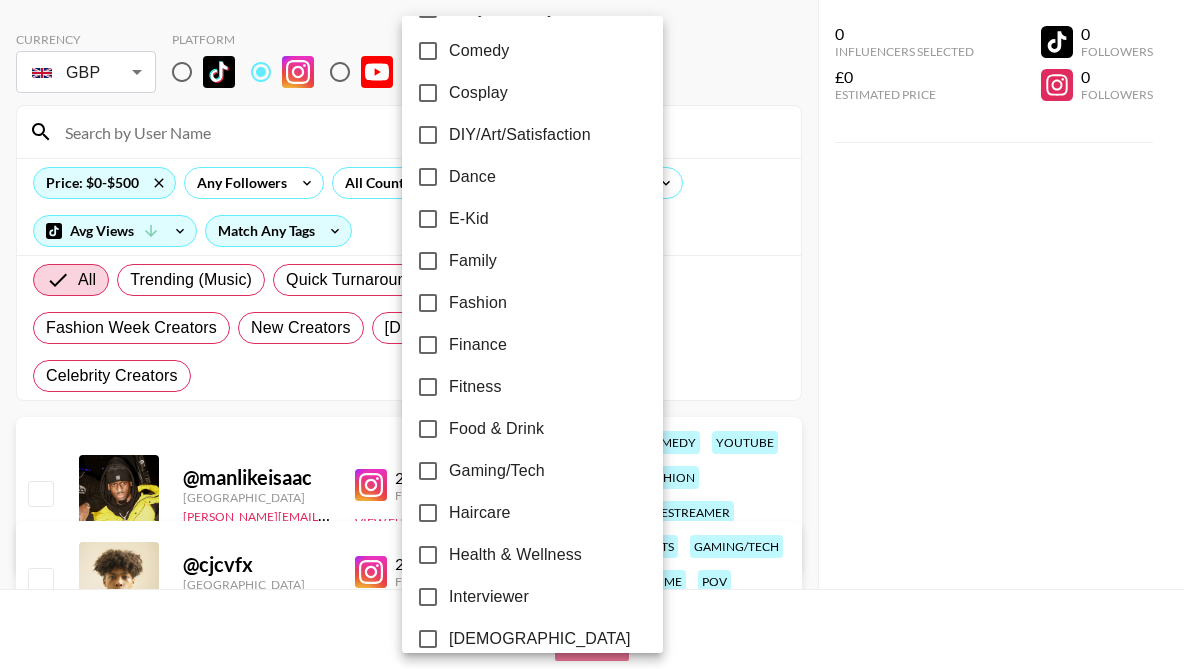 click on "Fashion" at bounding box center [478, 303] 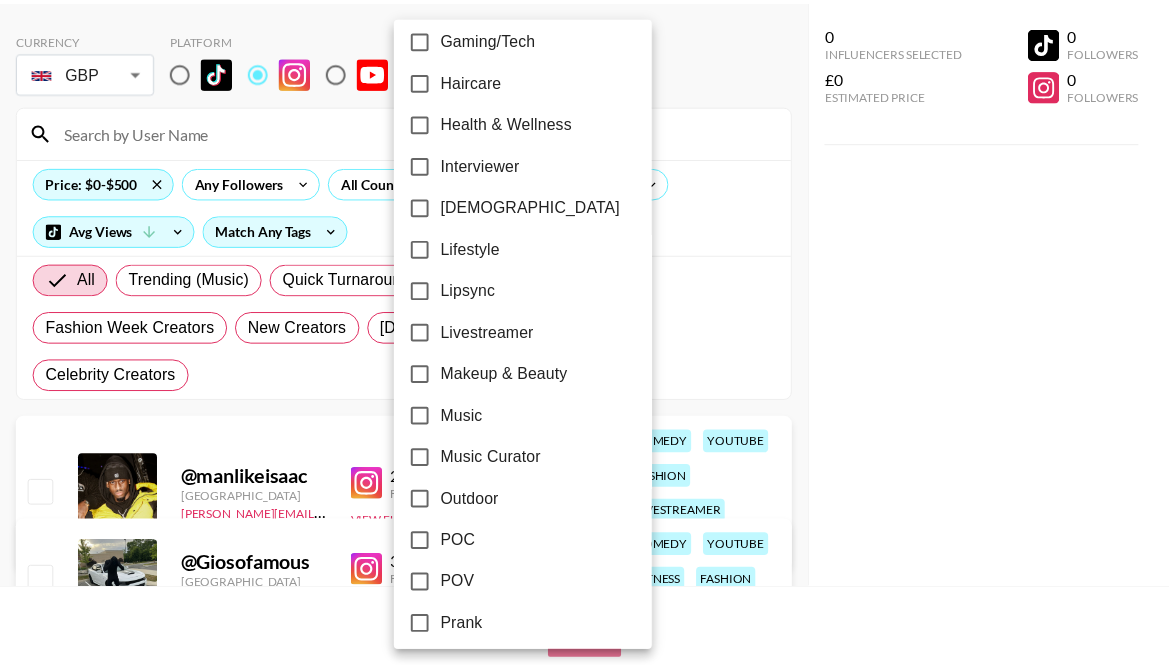 scroll, scrollTop: 1007, scrollLeft: 0, axis: vertical 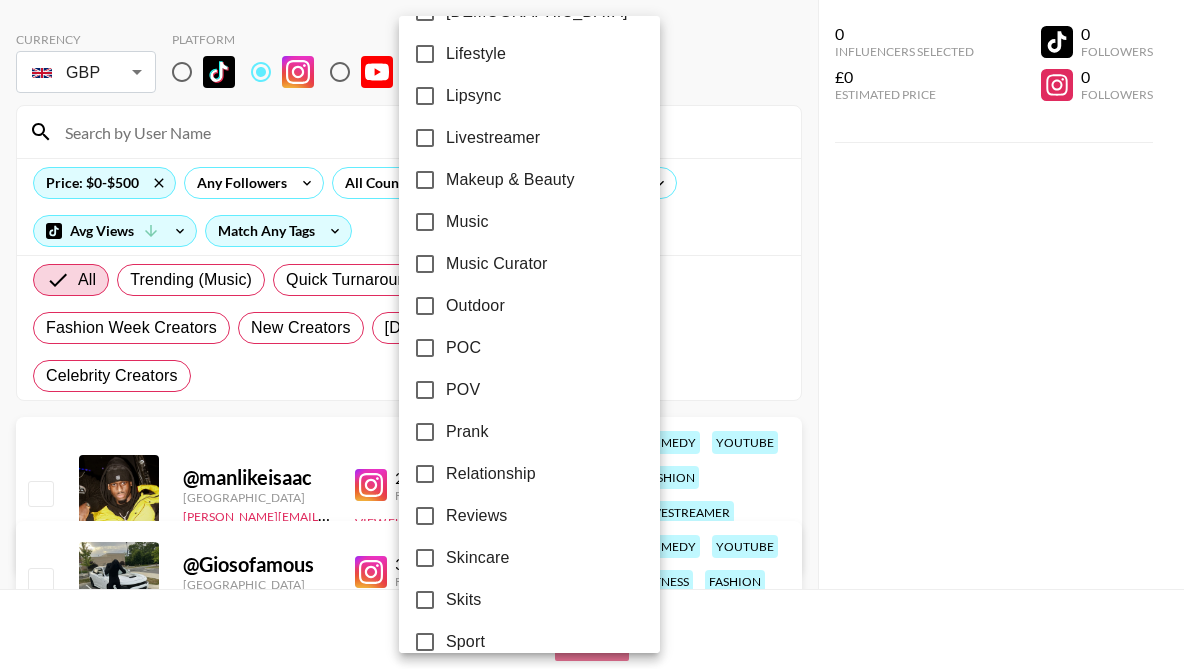 drag, startPoint x: 513, startPoint y: 477, endPoint x: 967, endPoint y: 420, distance: 457.5642 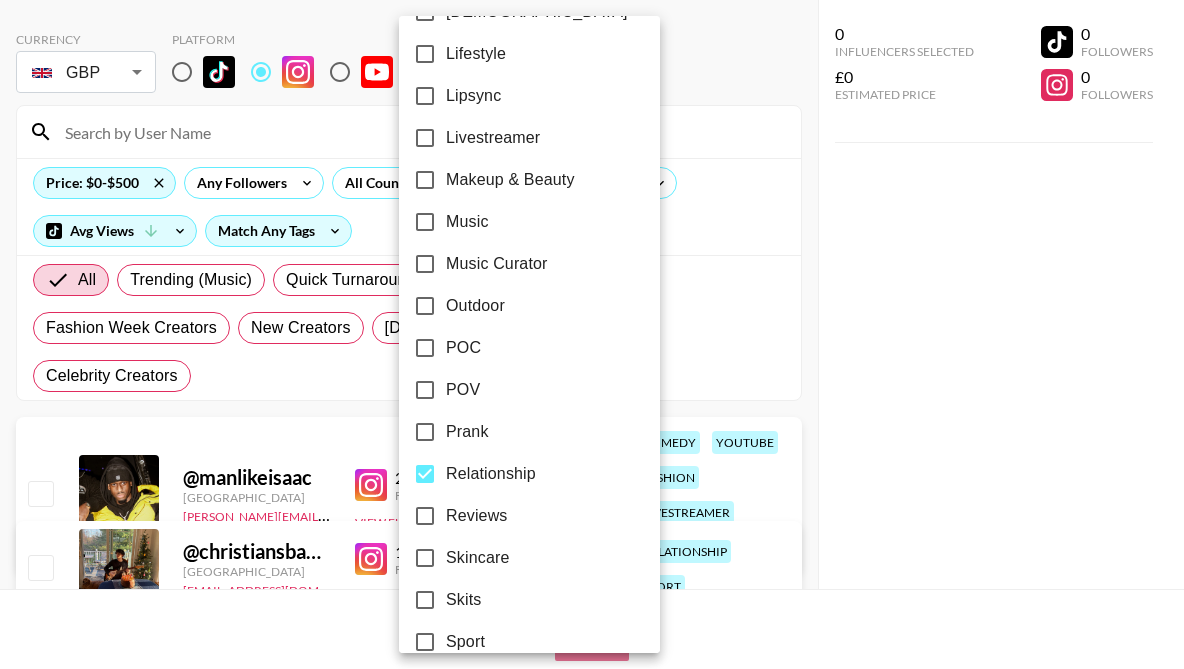 click at bounding box center [592, 334] 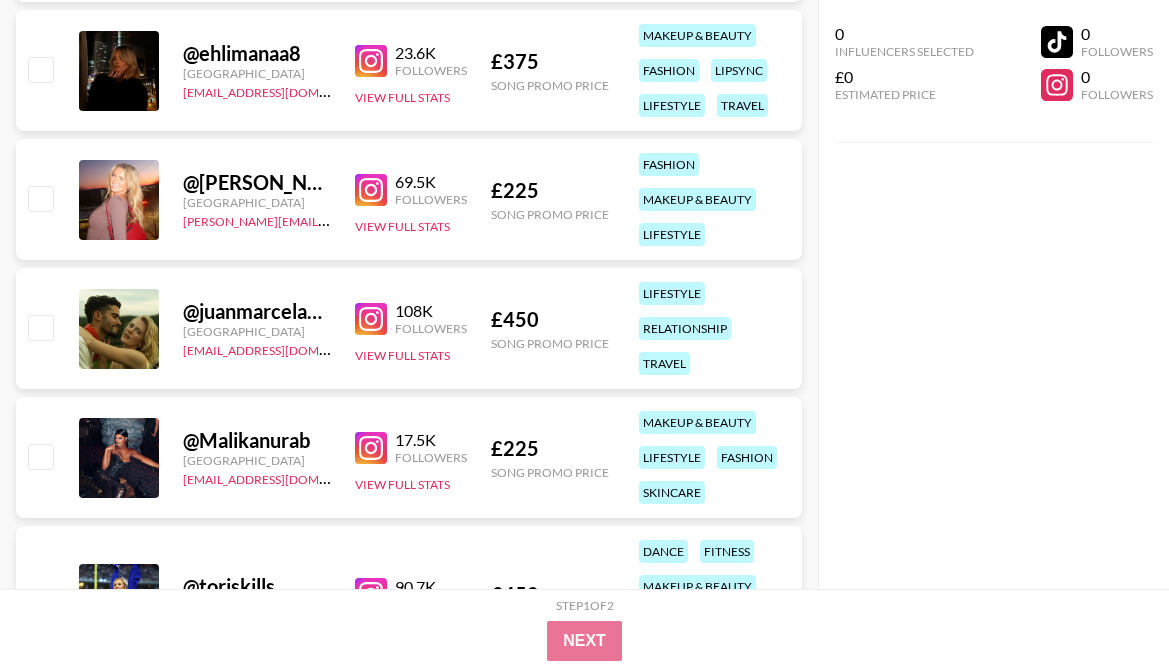 scroll, scrollTop: 34993, scrollLeft: 0, axis: vertical 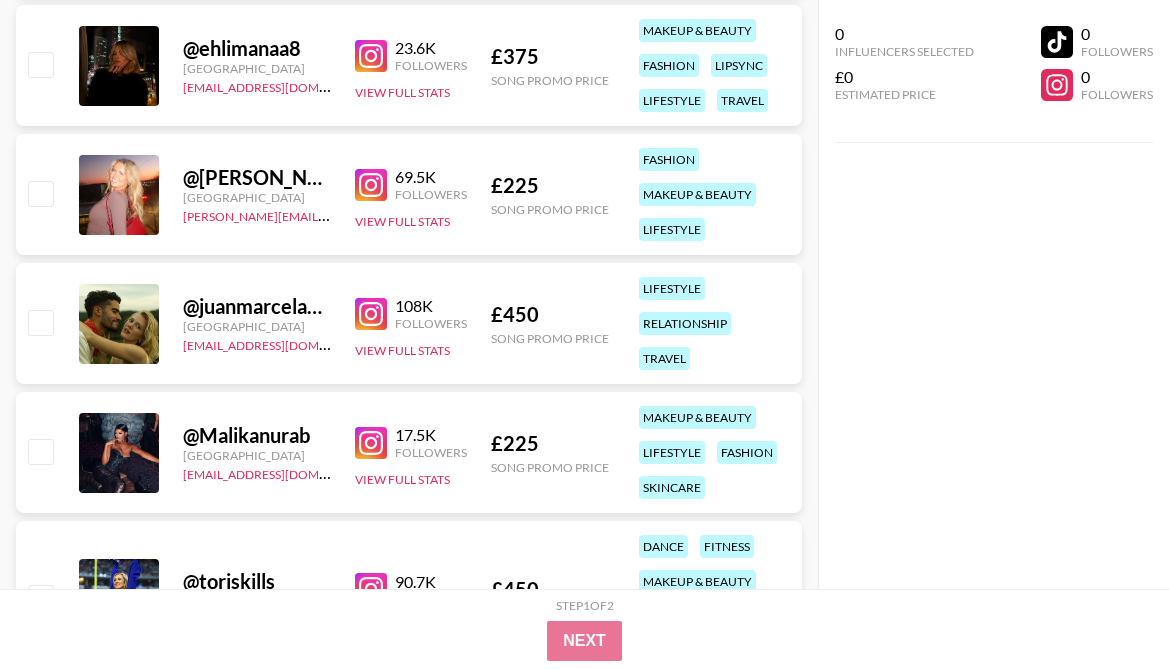 drag, startPoint x: 40, startPoint y: 272, endPoint x: 87, endPoint y: 272, distance: 47 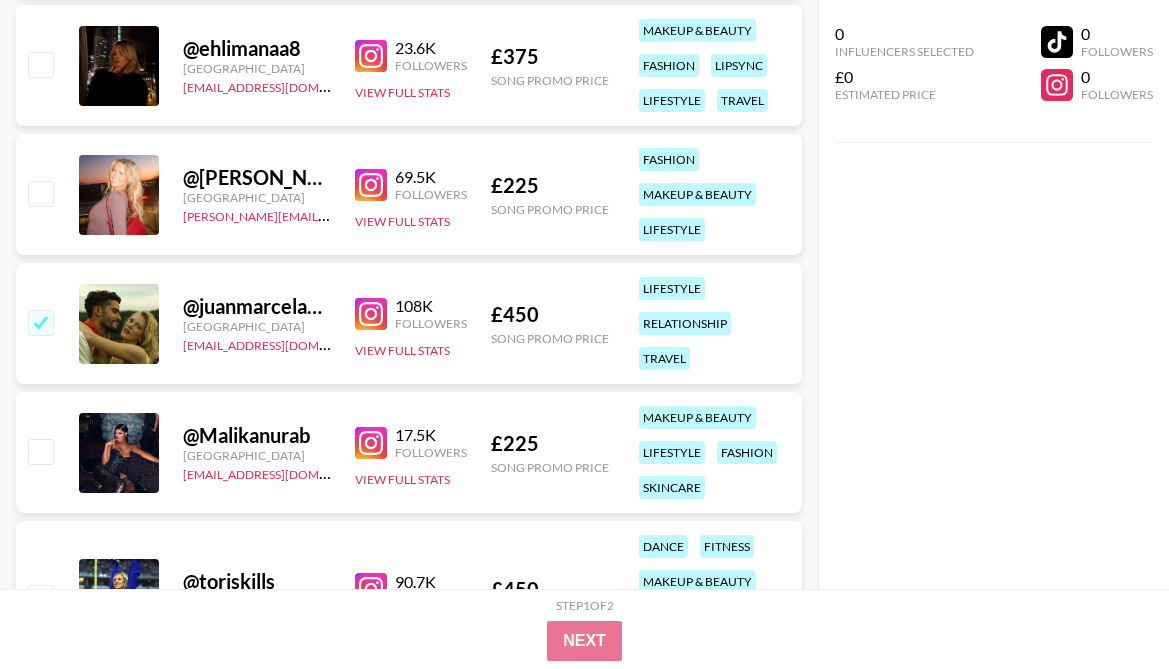 checkbox on "true" 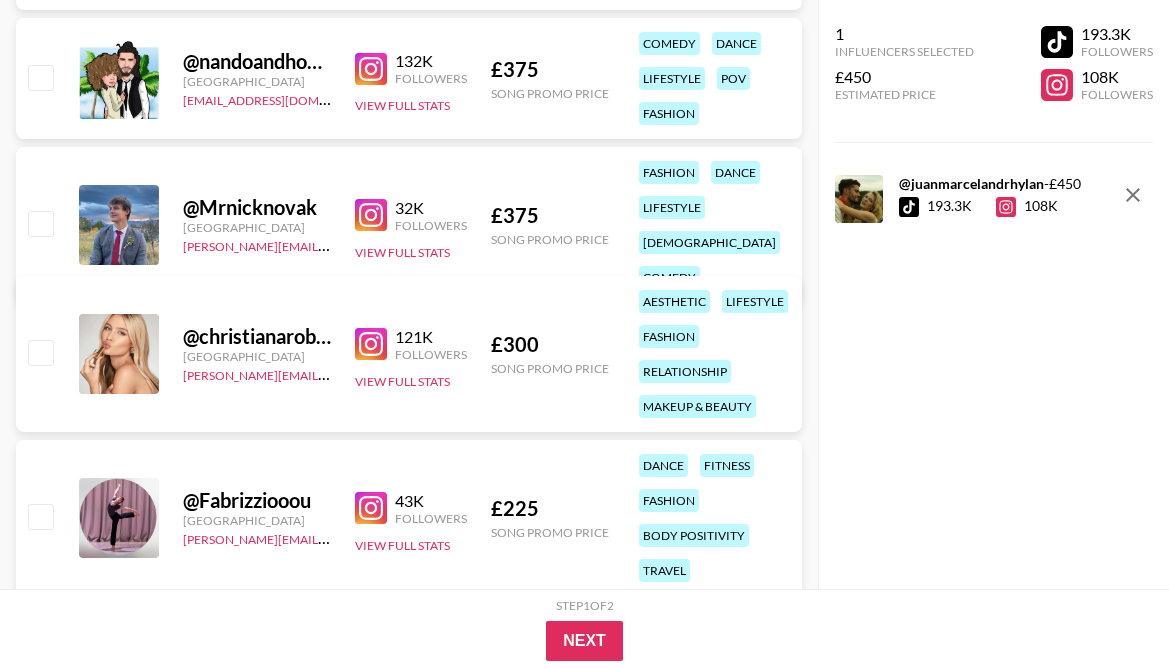 scroll, scrollTop: 35740, scrollLeft: 0, axis: vertical 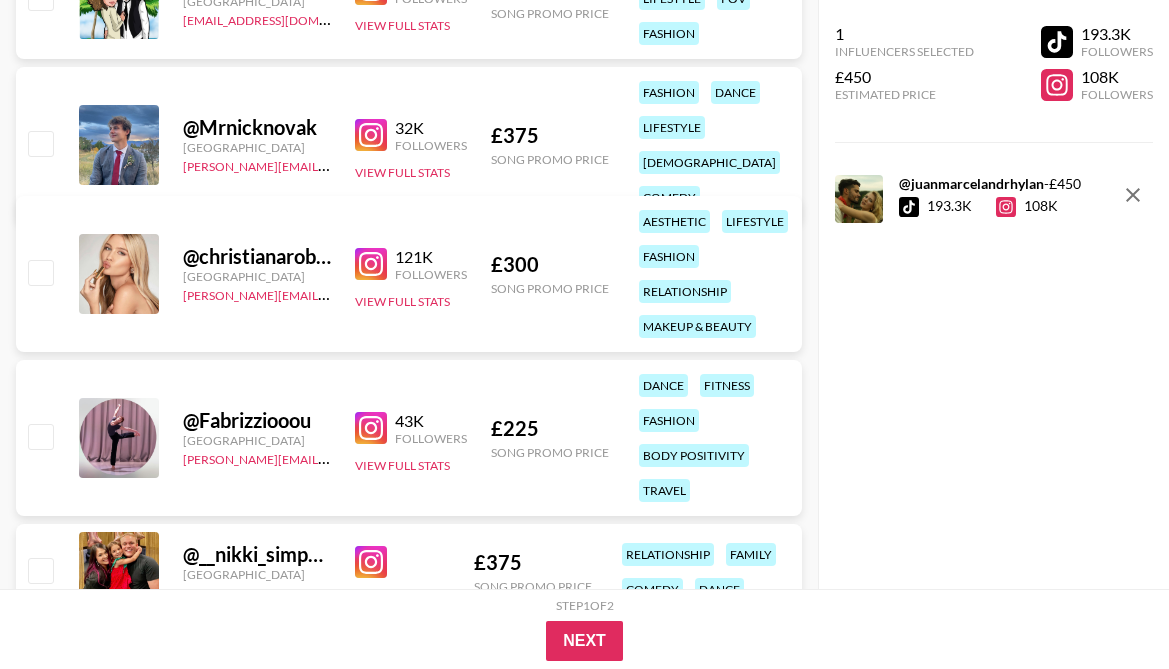 click at bounding box center (40, 272) 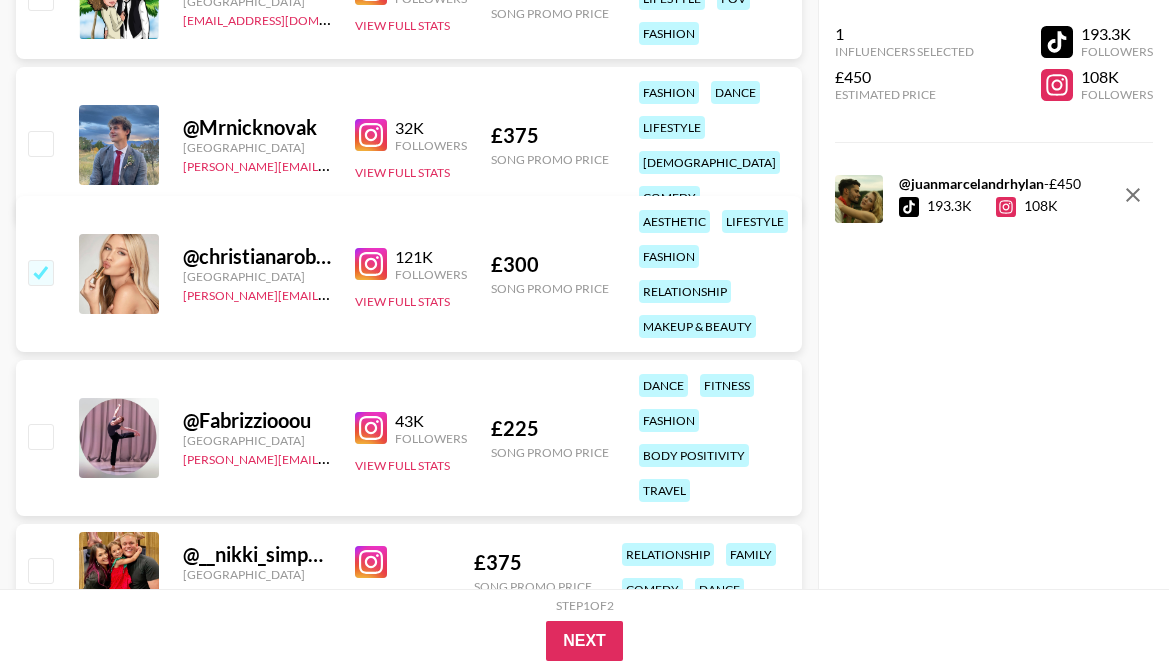 checkbox on "true" 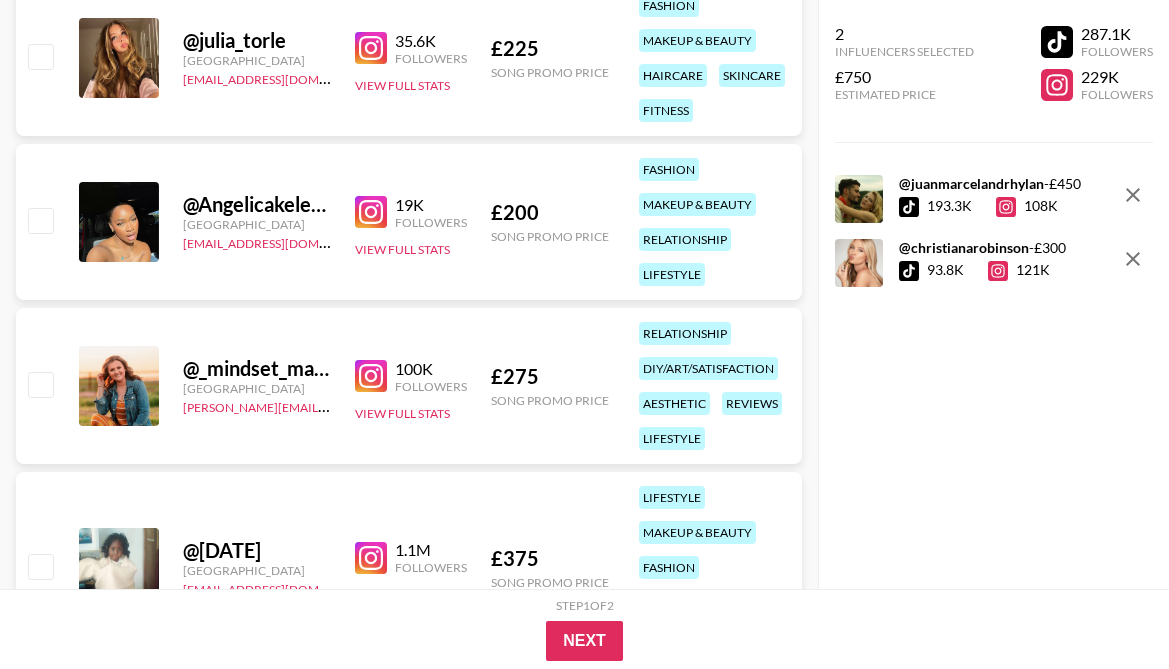 scroll, scrollTop: 37582, scrollLeft: 0, axis: vertical 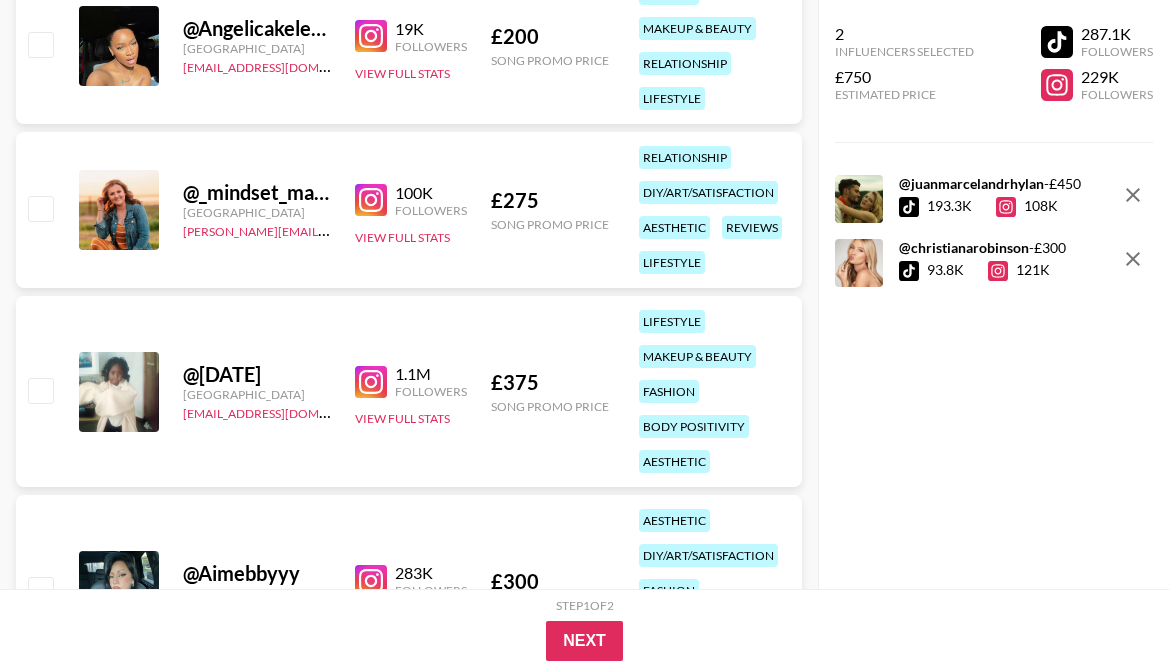 click at bounding box center [371, 382] 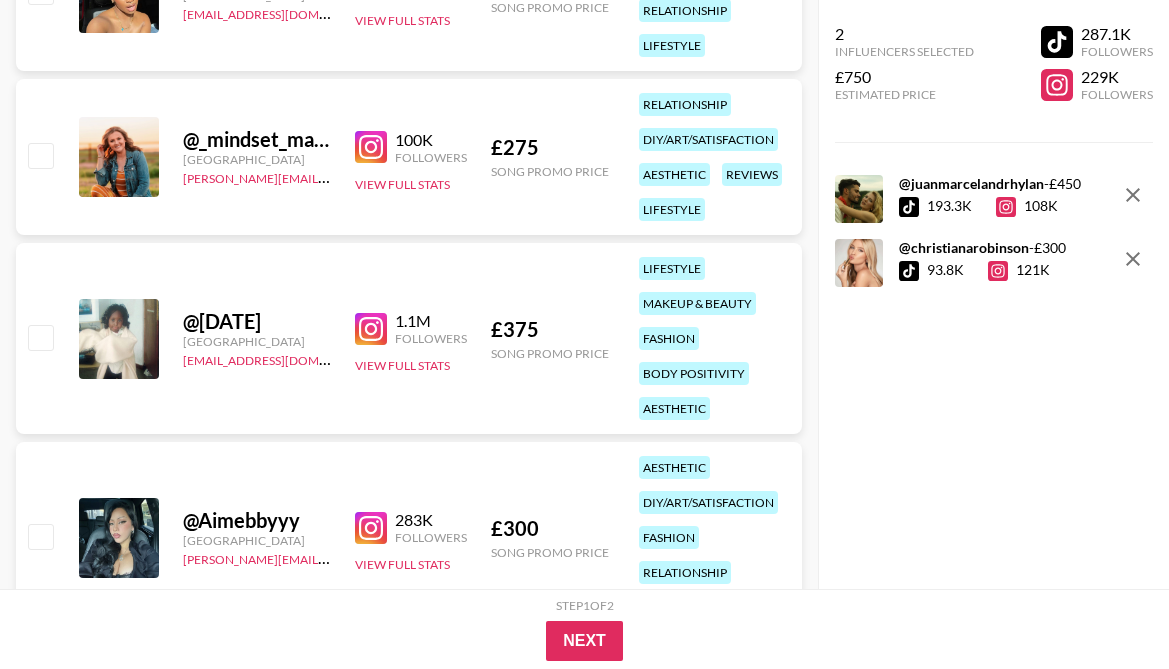 scroll, scrollTop: 37713, scrollLeft: 0, axis: vertical 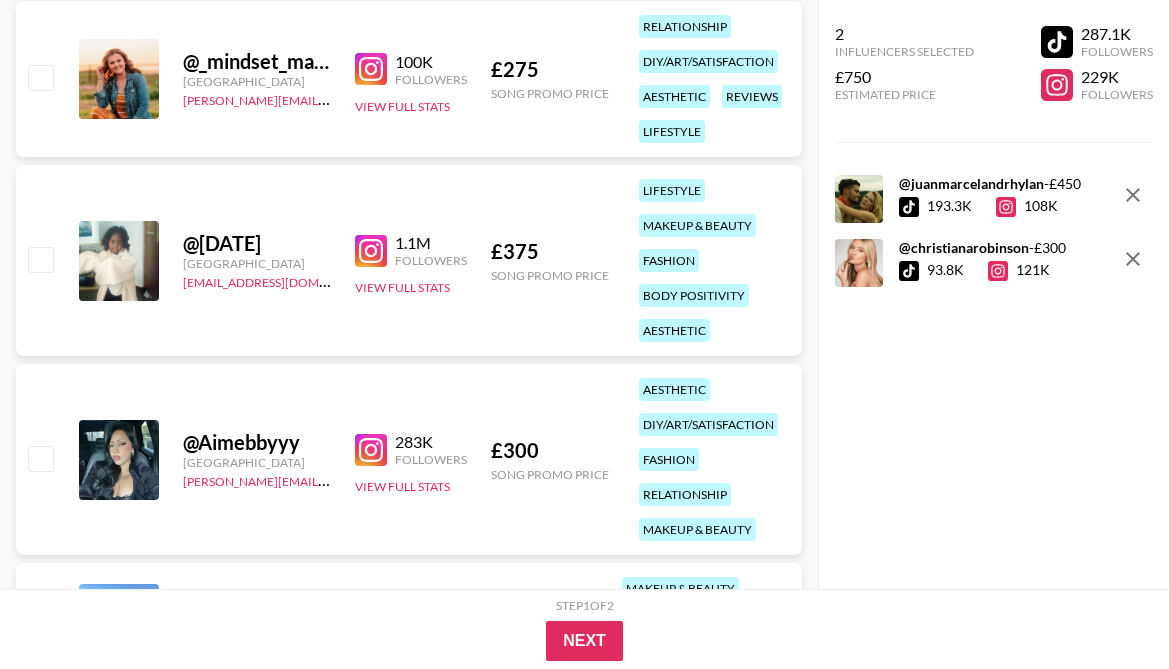 click at bounding box center [371, 450] 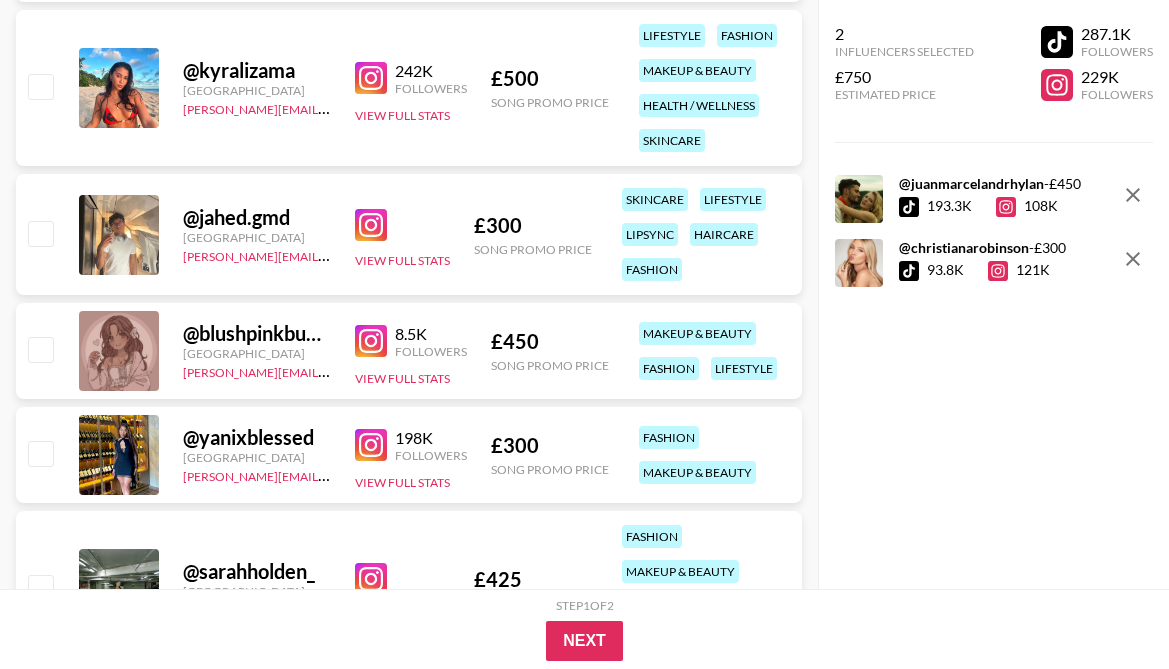 scroll, scrollTop: 39532, scrollLeft: 0, axis: vertical 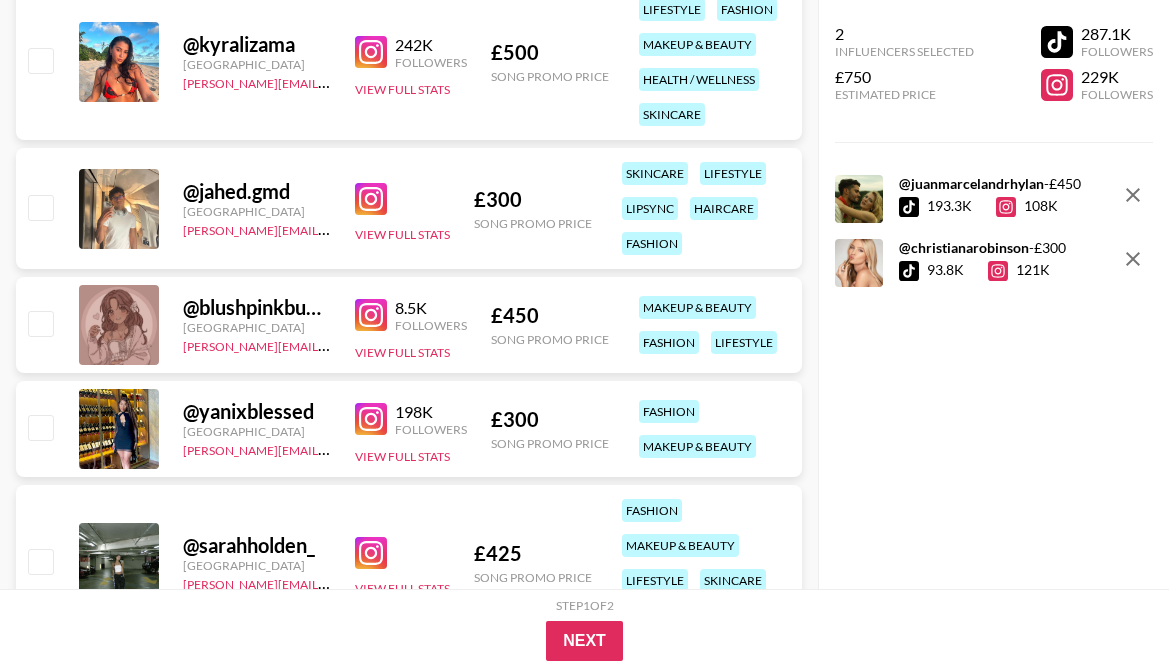 click at bounding box center (371, 419) 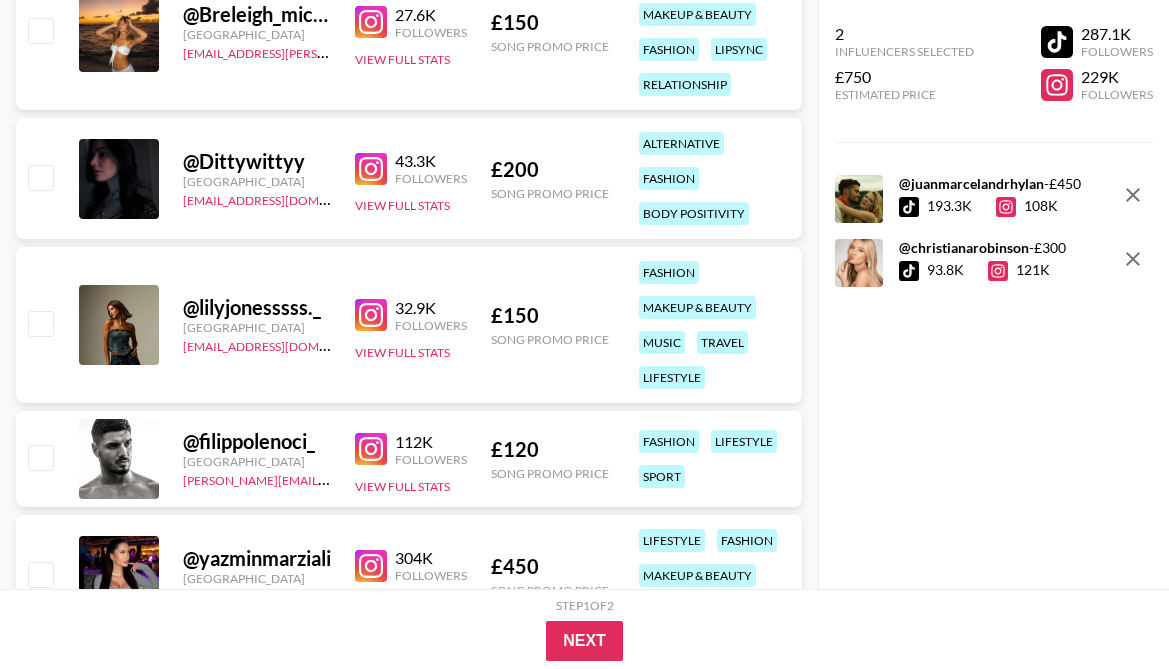 scroll, scrollTop: 41459, scrollLeft: 0, axis: vertical 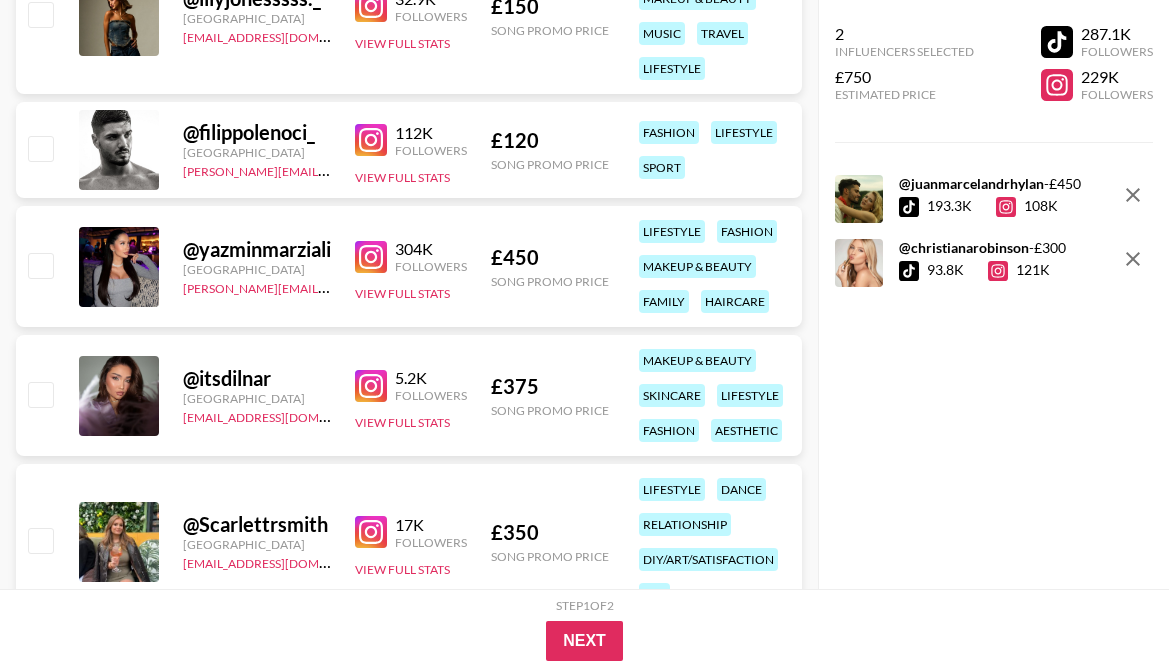 click at bounding box center [371, 257] 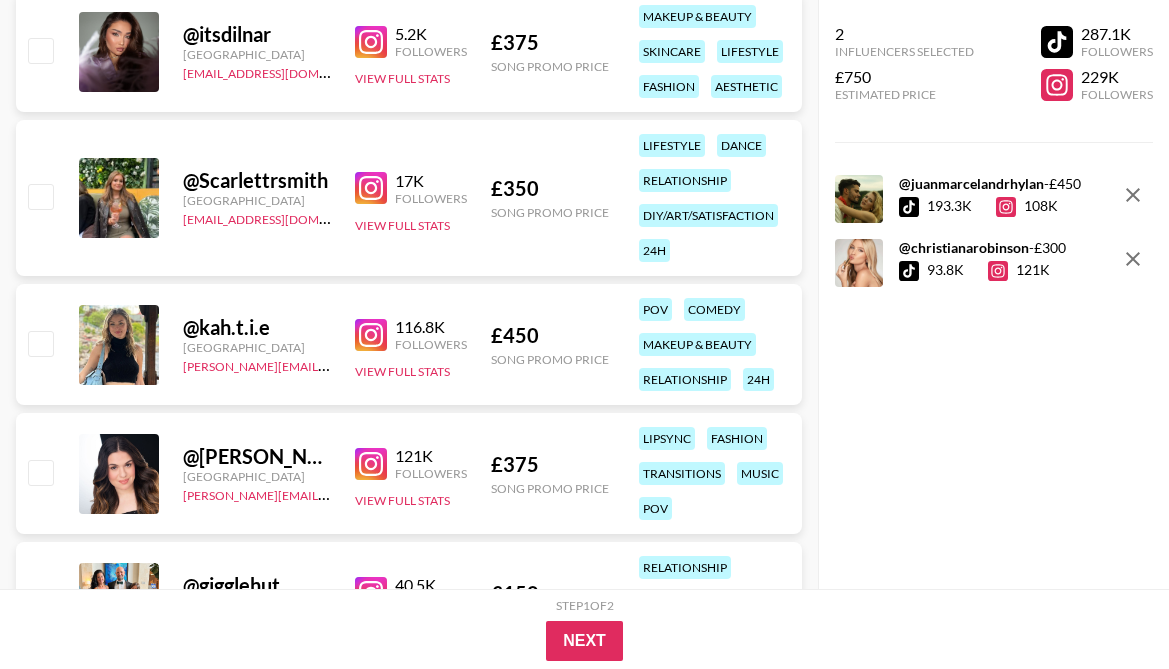 scroll, scrollTop: 41804, scrollLeft: 0, axis: vertical 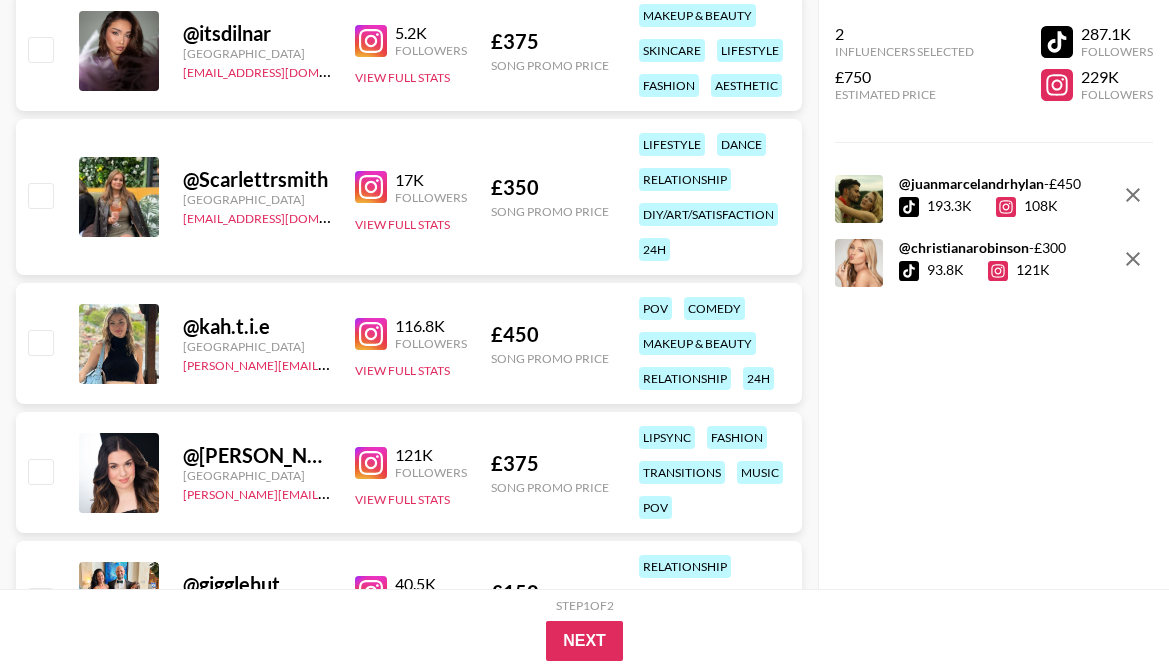 click at bounding box center [371, 334] 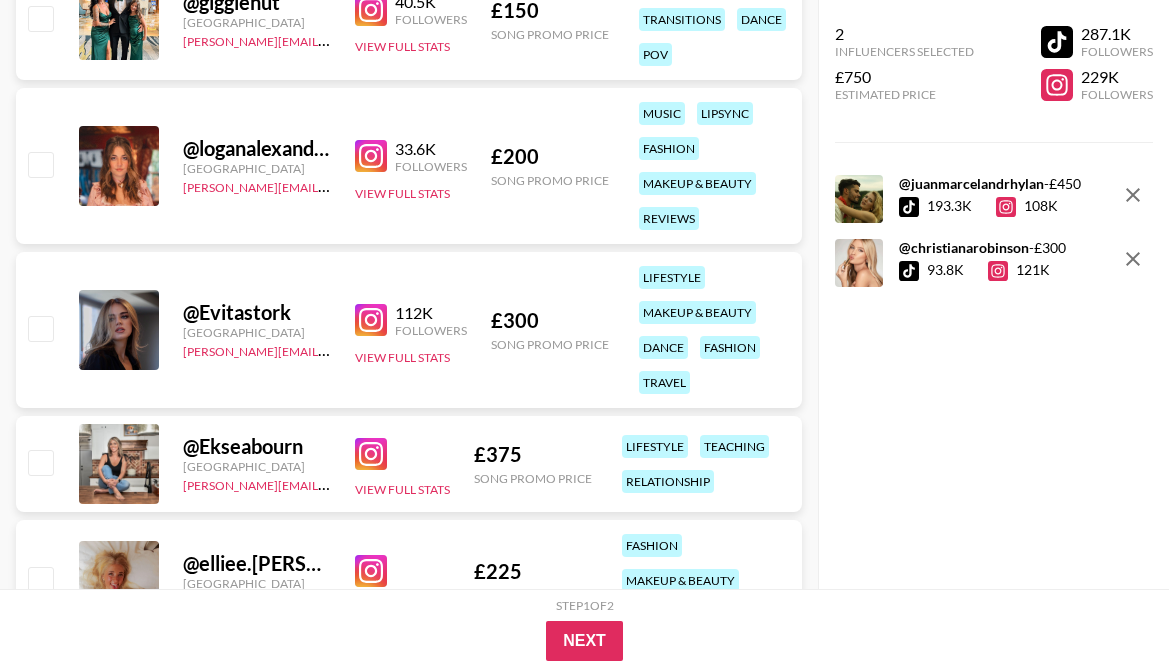 scroll, scrollTop: 42448, scrollLeft: 0, axis: vertical 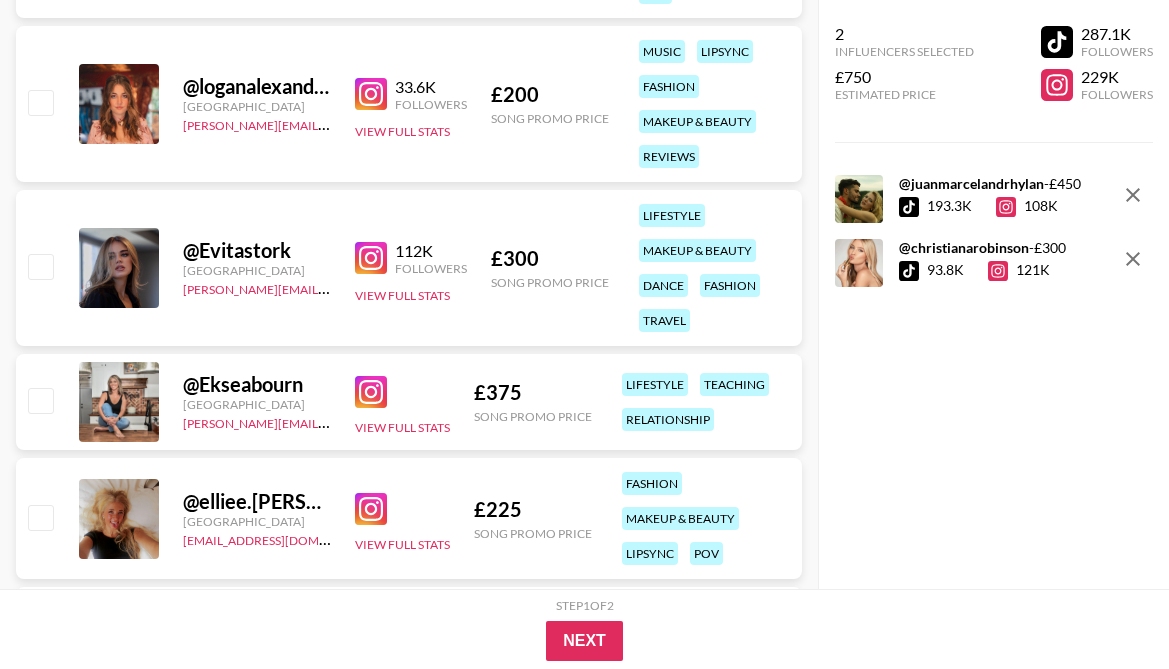 click at bounding box center (371, 258) 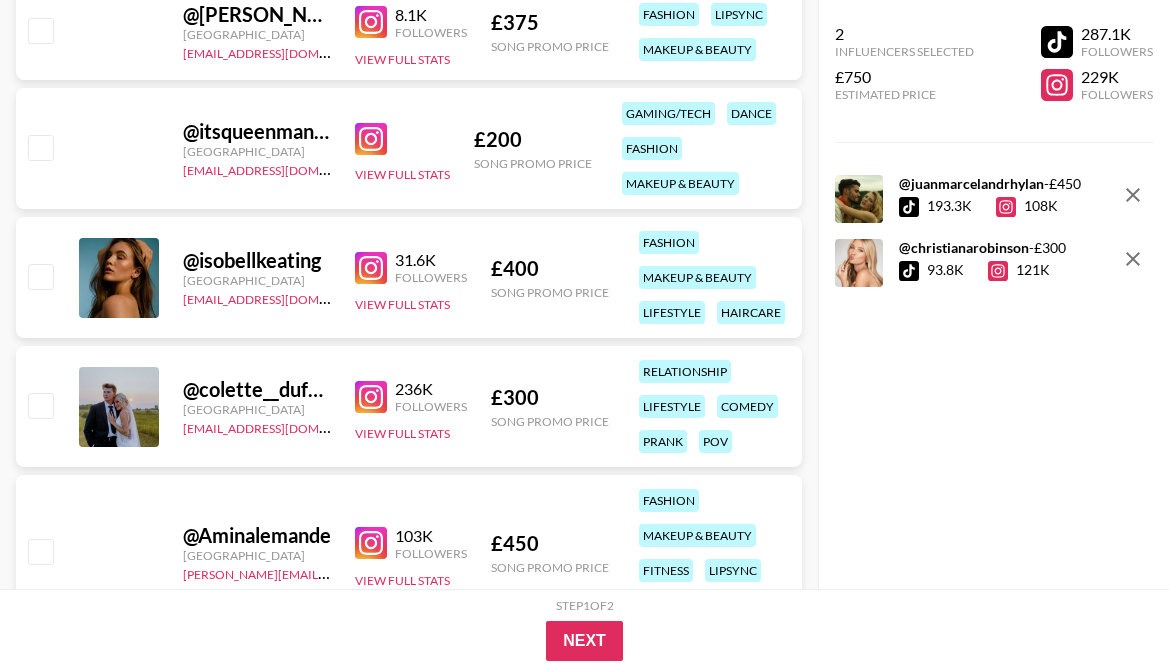 scroll, scrollTop: 46387, scrollLeft: 0, axis: vertical 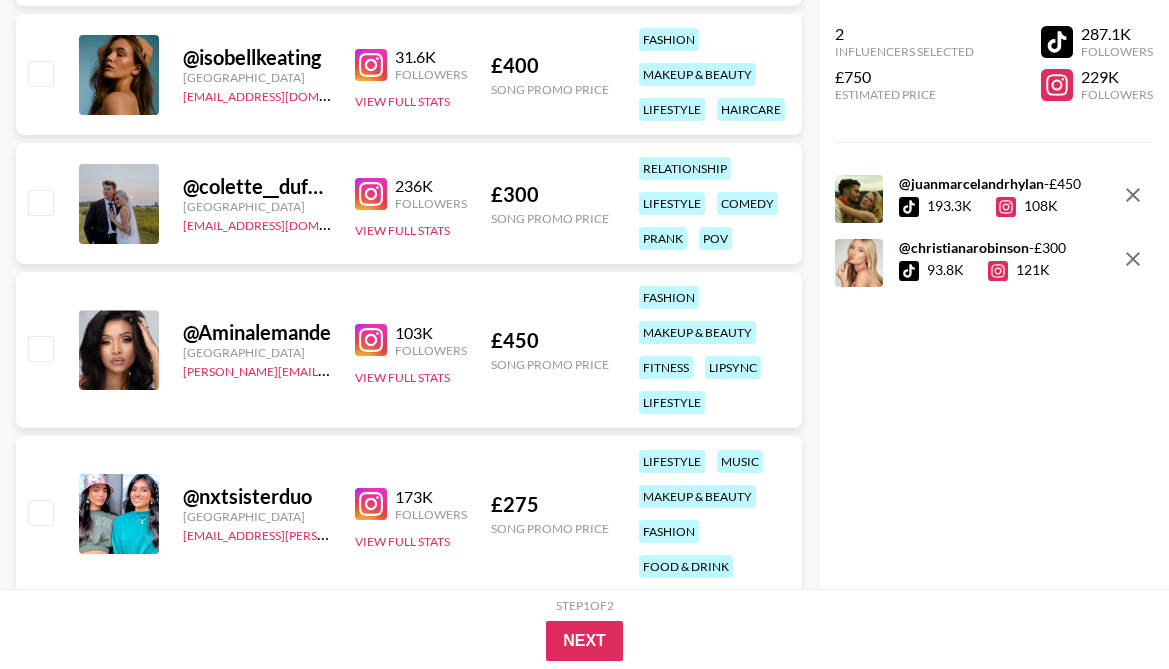click at bounding box center (371, 194) 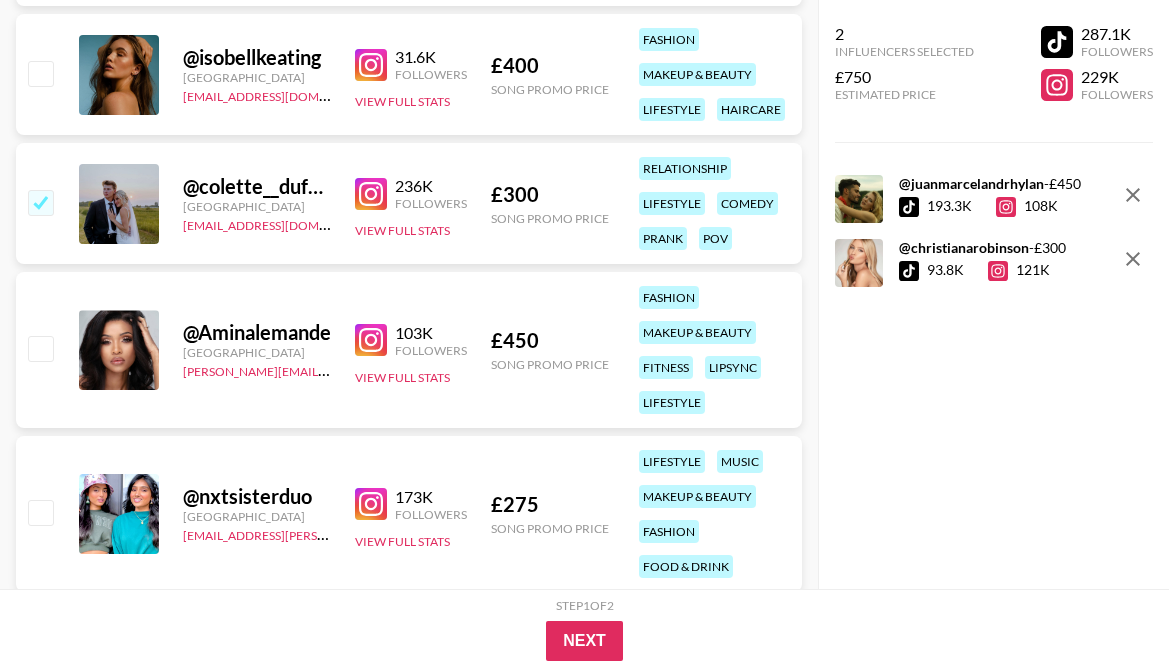 checkbox on "true" 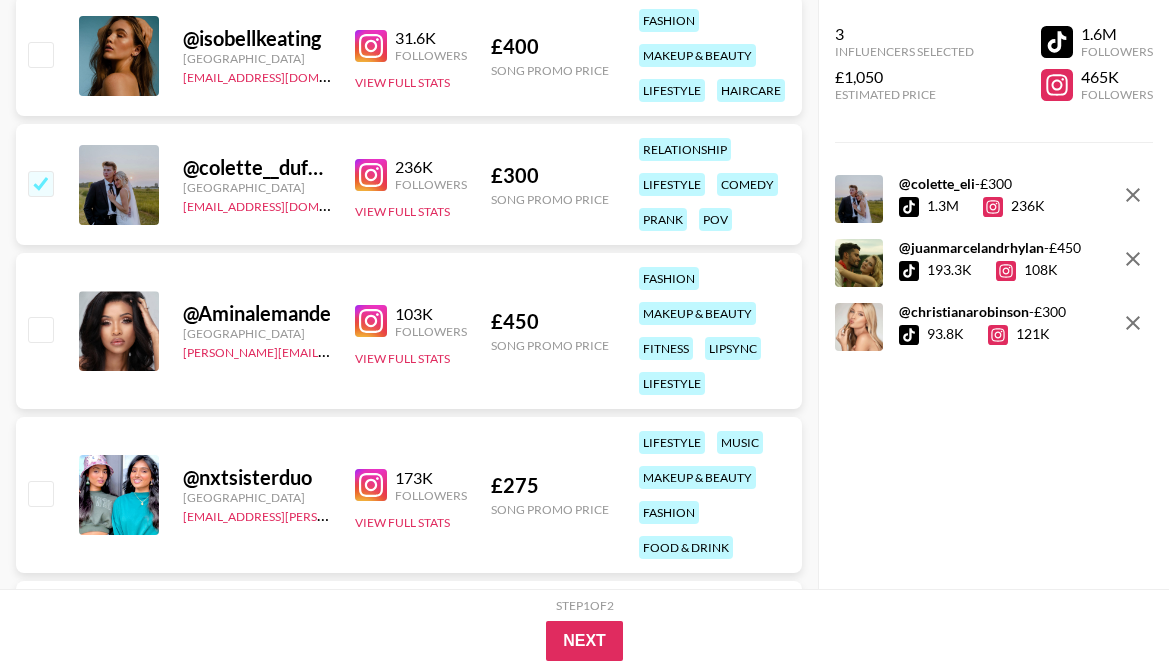 scroll, scrollTop: 46519, scrollLeft: 0, axis: vertical 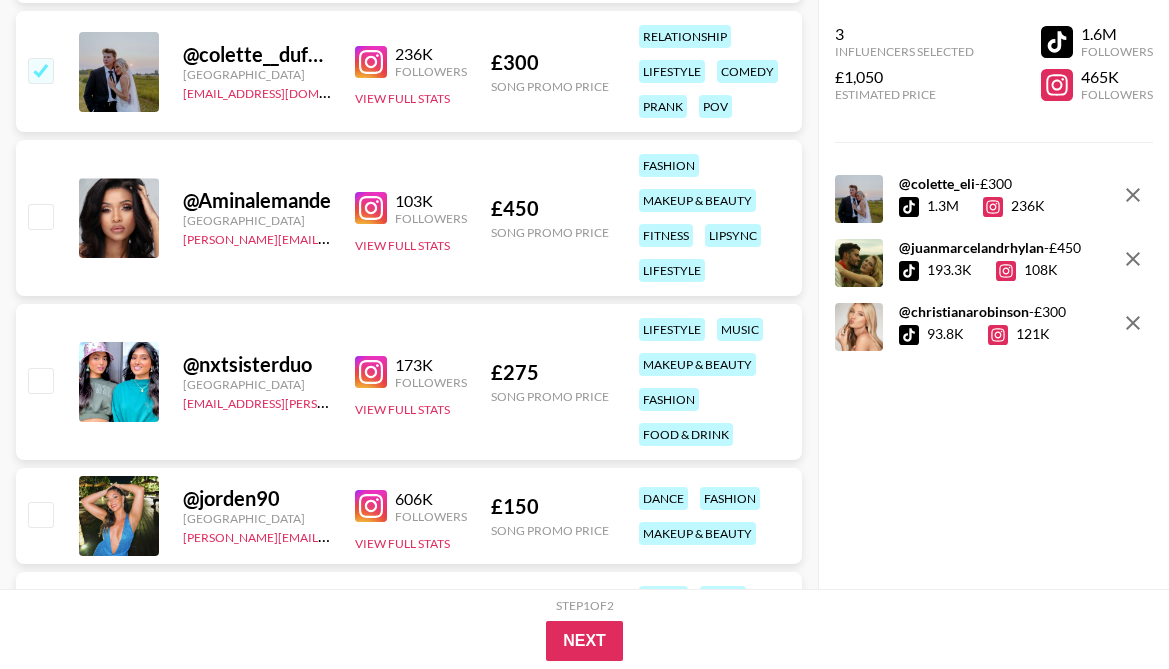 click at bounding box center [371, 372] 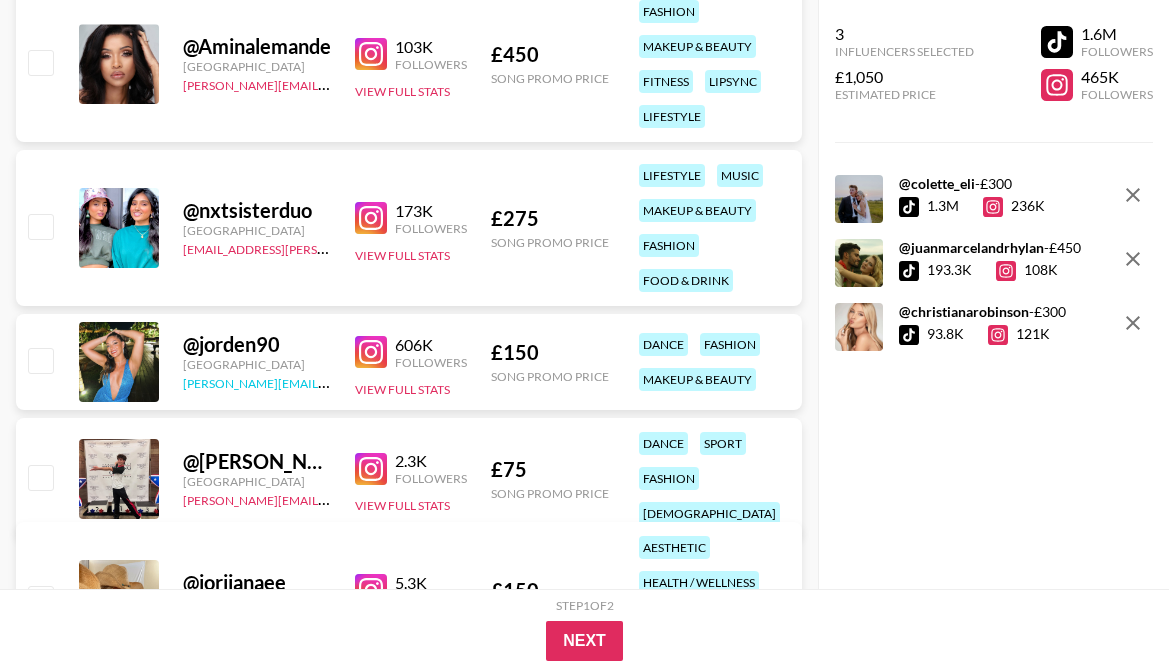 scroll, scrollTop: 46675, scrollLeft: 0, axis: vertical 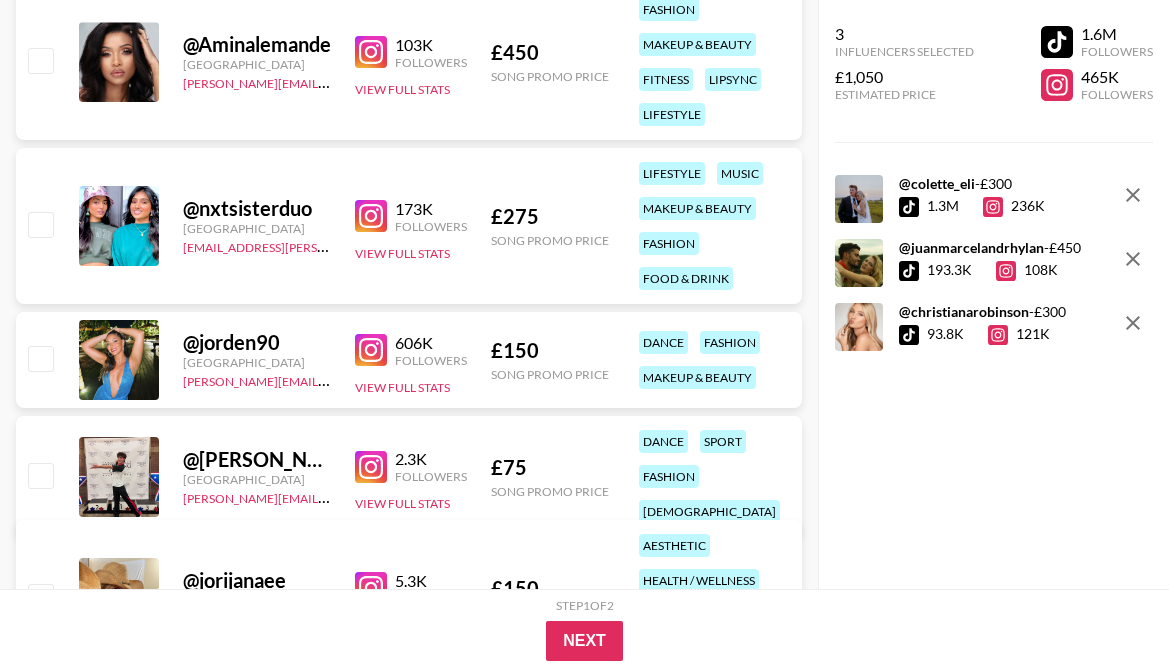 click at bounding box center (371, 350) 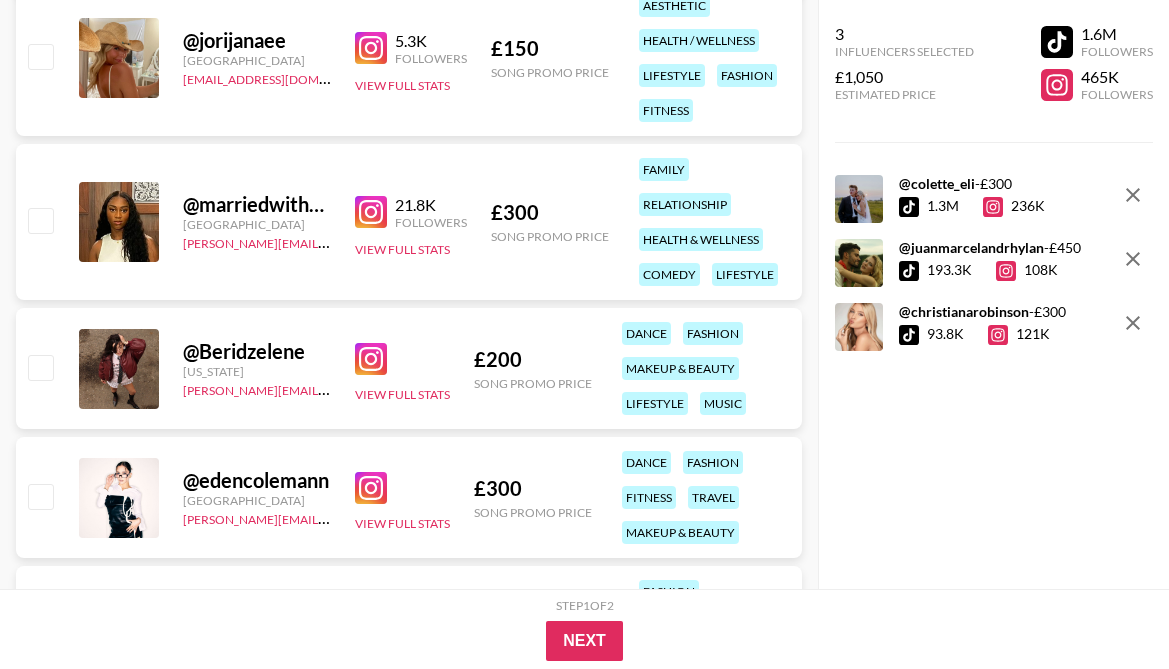 scroll, scrollTop: 47223, scrollLeft: 0, axis: vertical 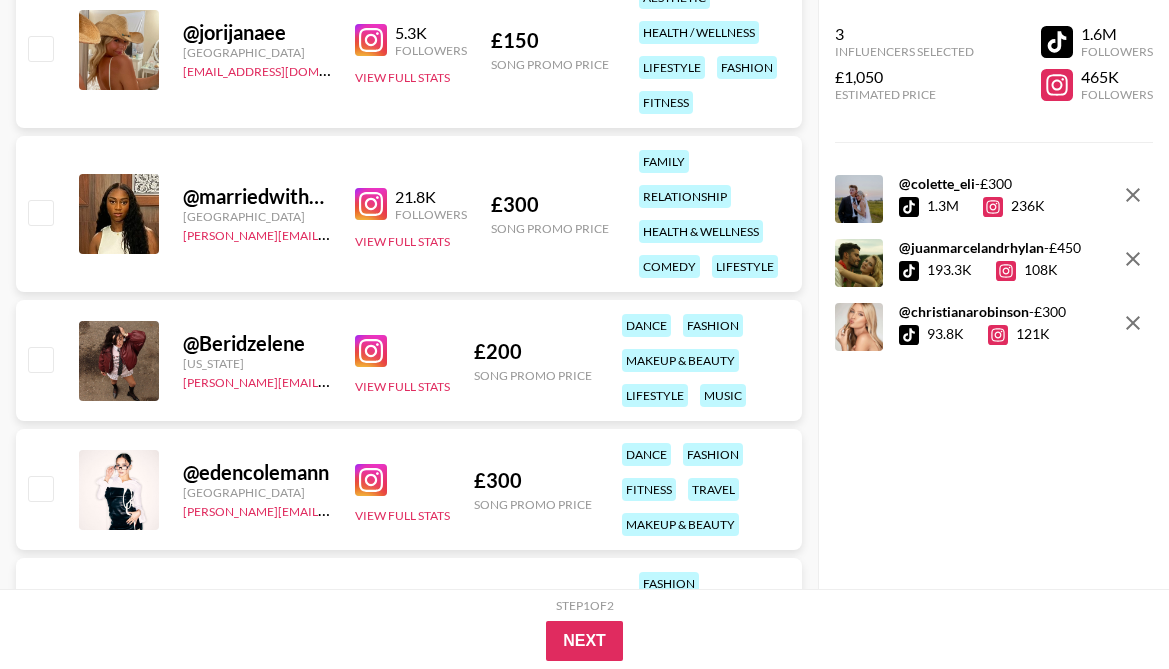 click at bounding box center [371, 204] 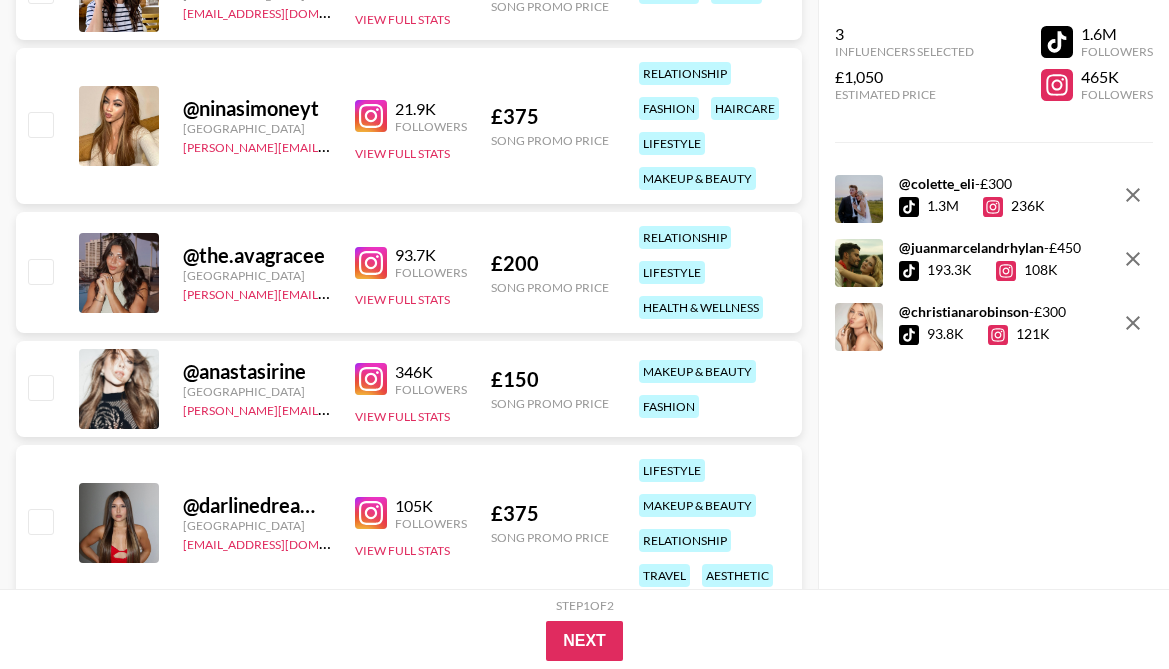 scroll, scrollTop: 48017, scrollLeft: 0, axis: vertical 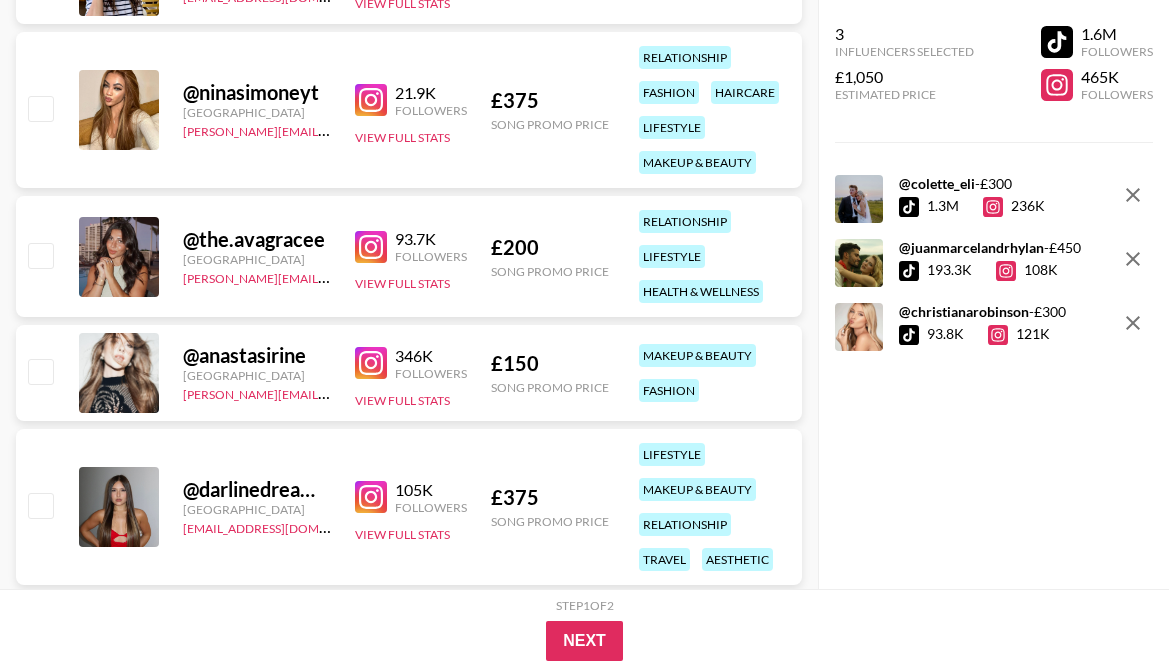 click at bounding box center [371, 363] 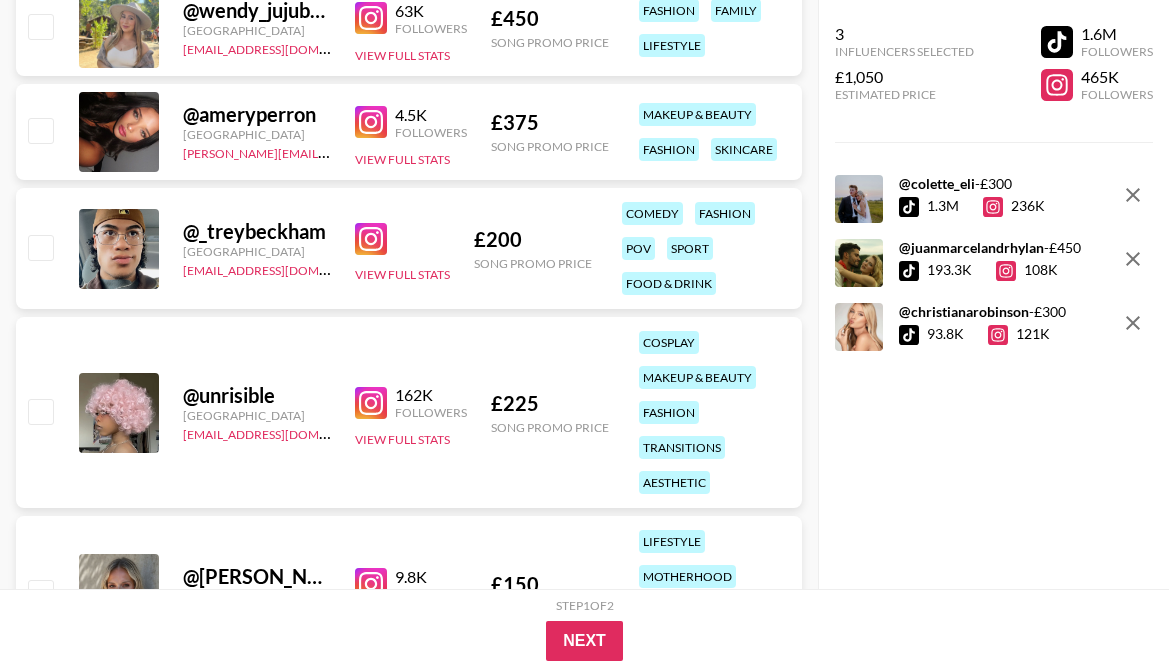 scroll, scrollTop: 48834, scrollLeft: 0, axis: vertical 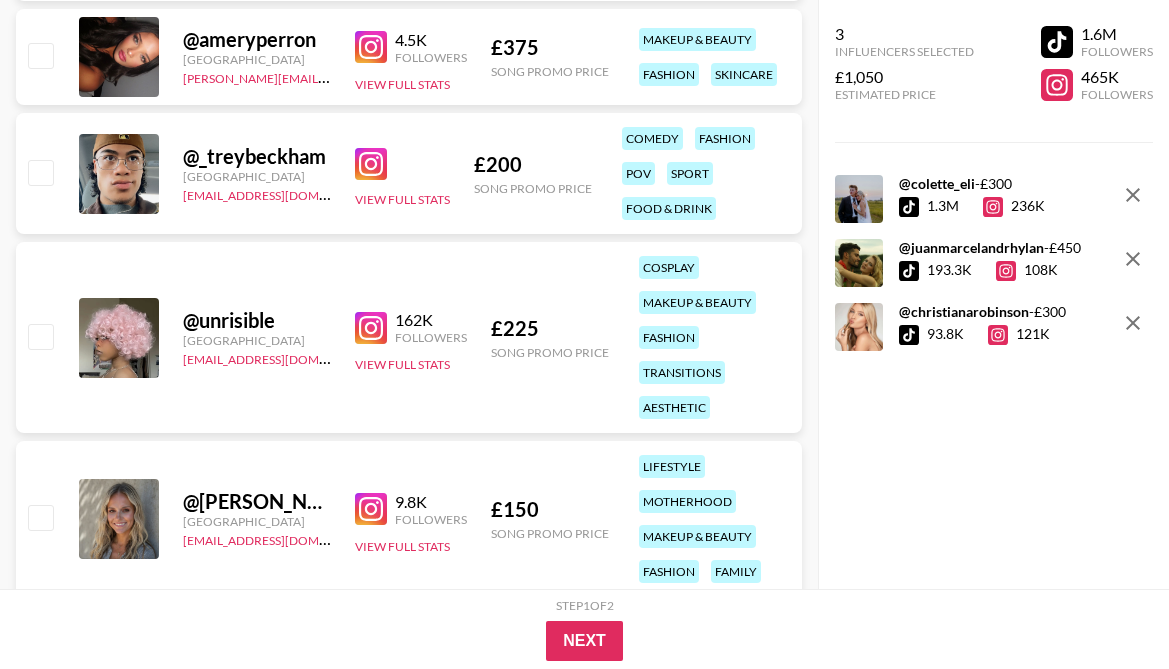 click at bounding box center (371, 328) 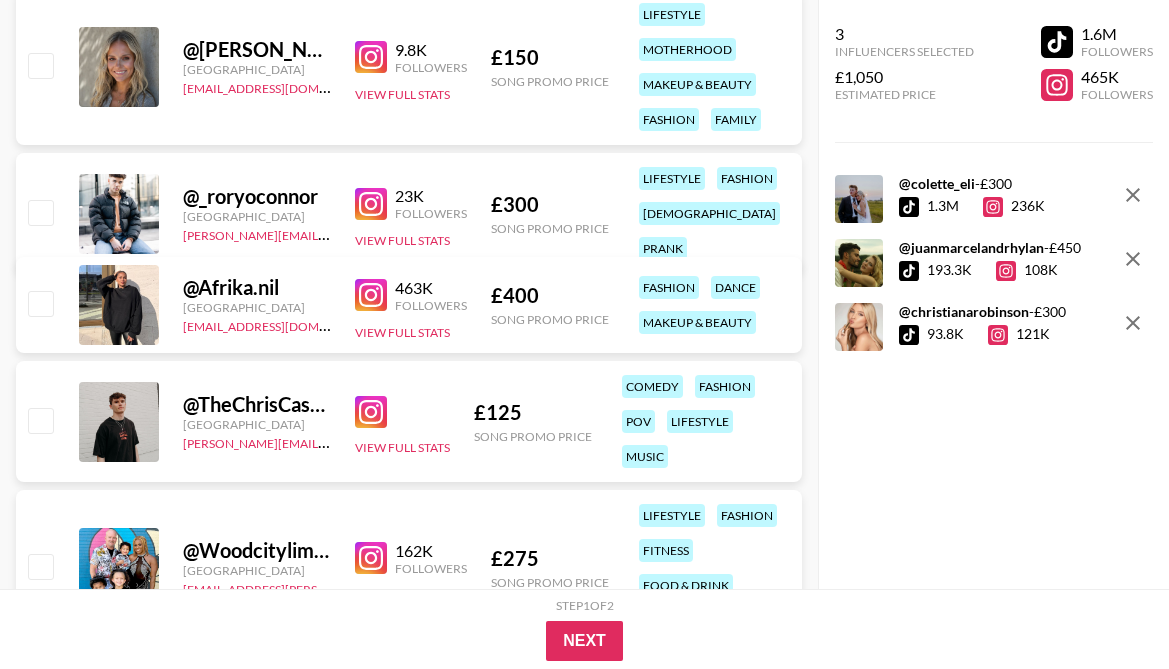 click at bounding box center [371, 295] 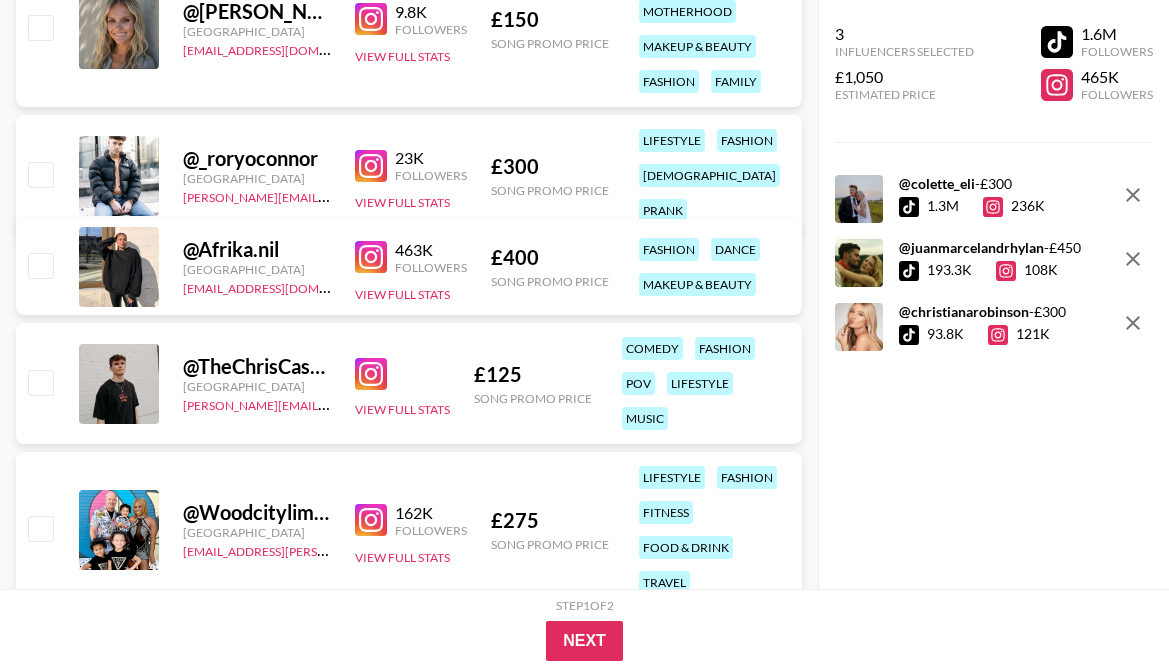 scroll, scrollTop: 49594, scrollLeft: 0, axis: vertical 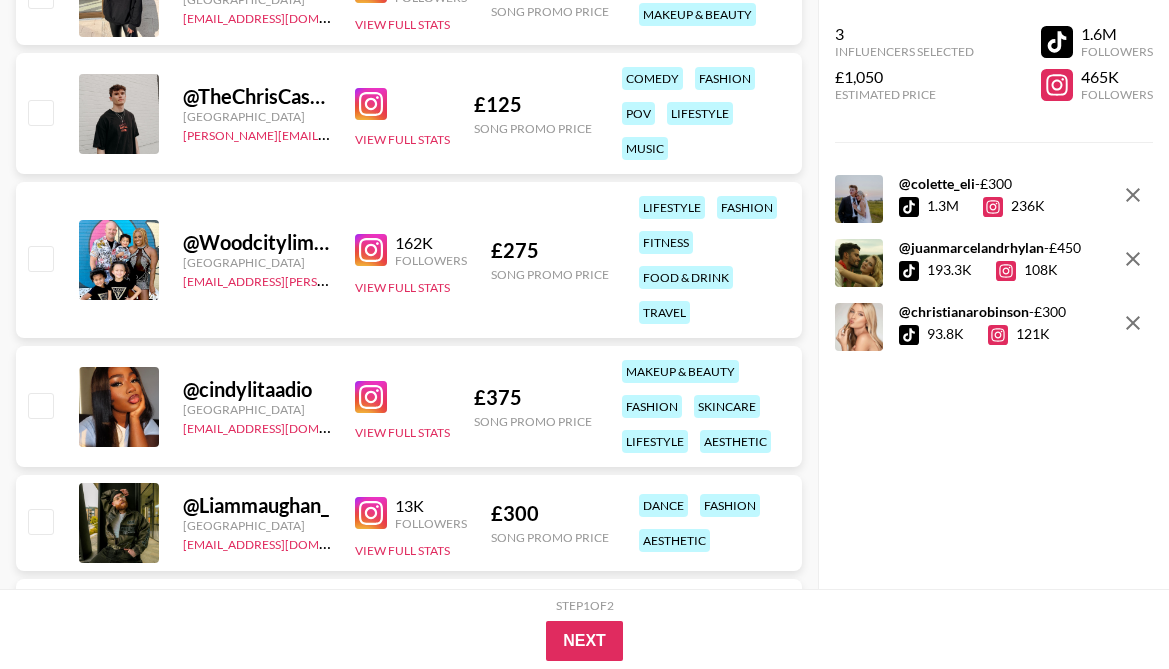 click at bounding box center [371, 397] 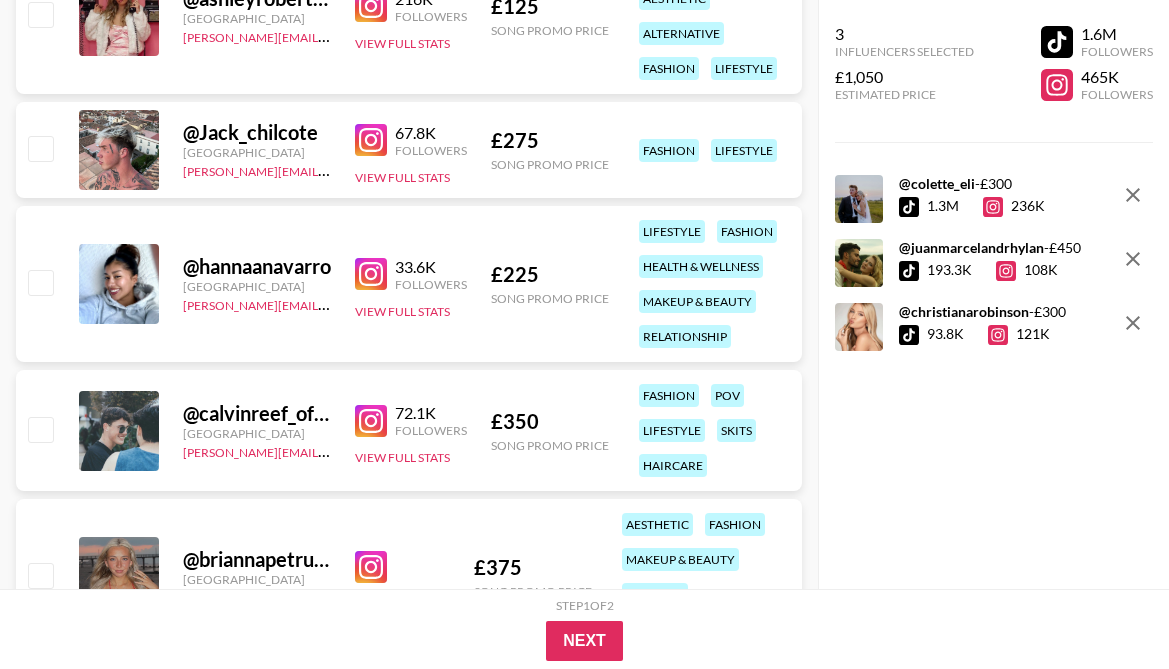 scroll, scrollTop: 51324, scrollLeft: 0, axis: vertical 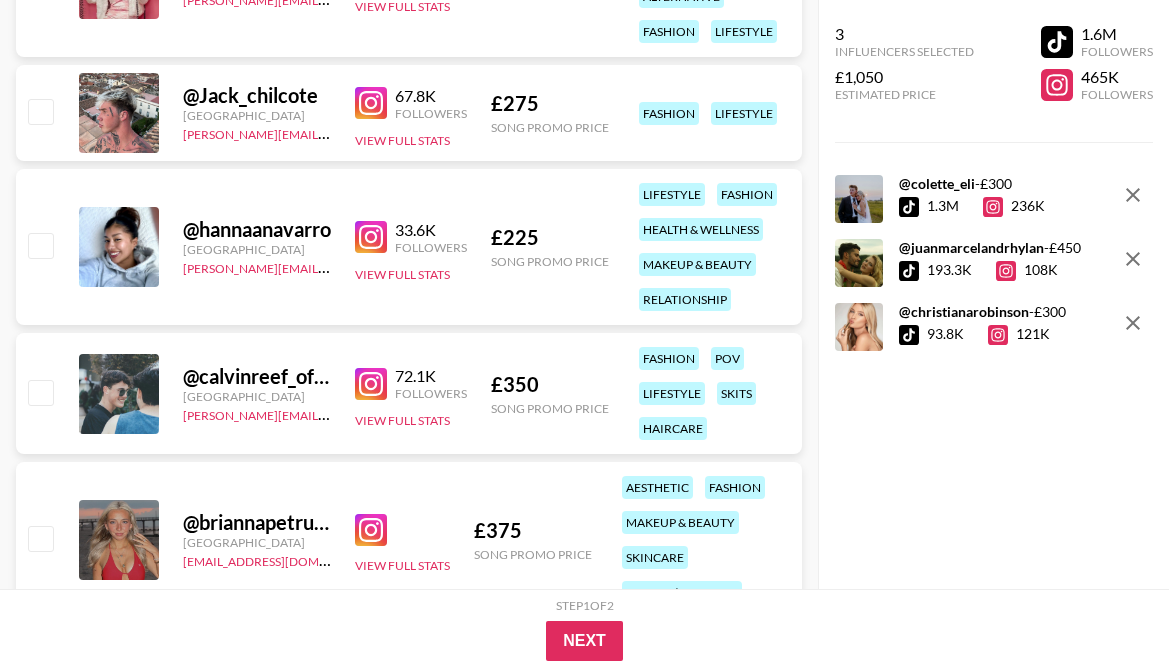 click at bounding box center [371, 237] 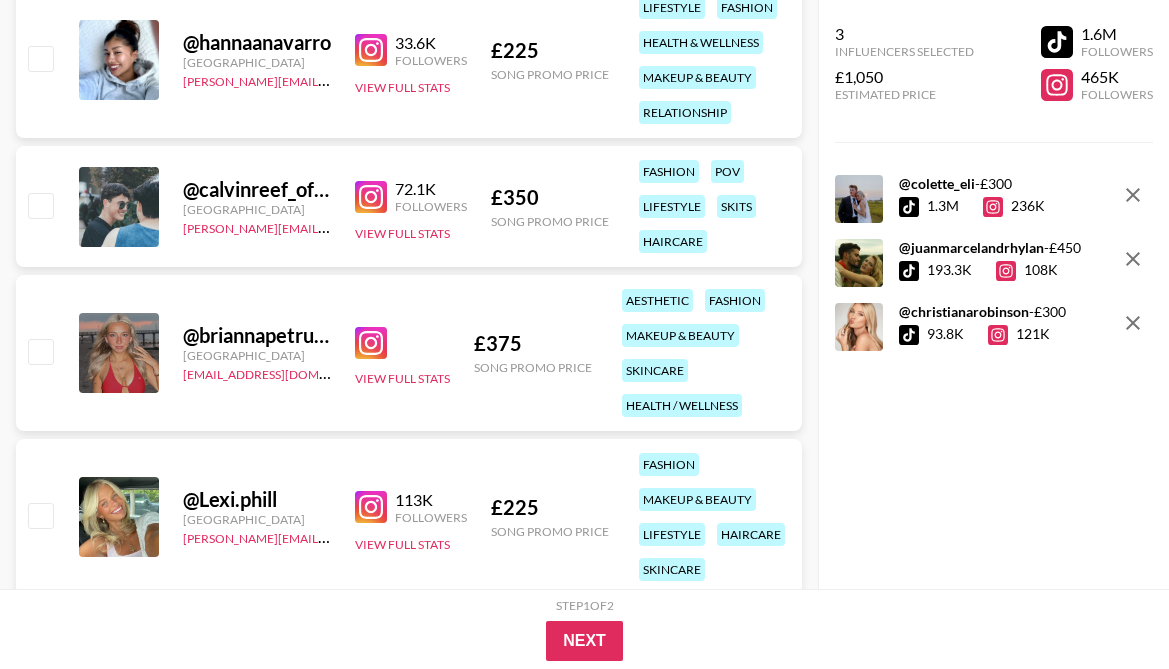 scroll, scrollTop: 51859, scrollLeft: 0, axis: vertical 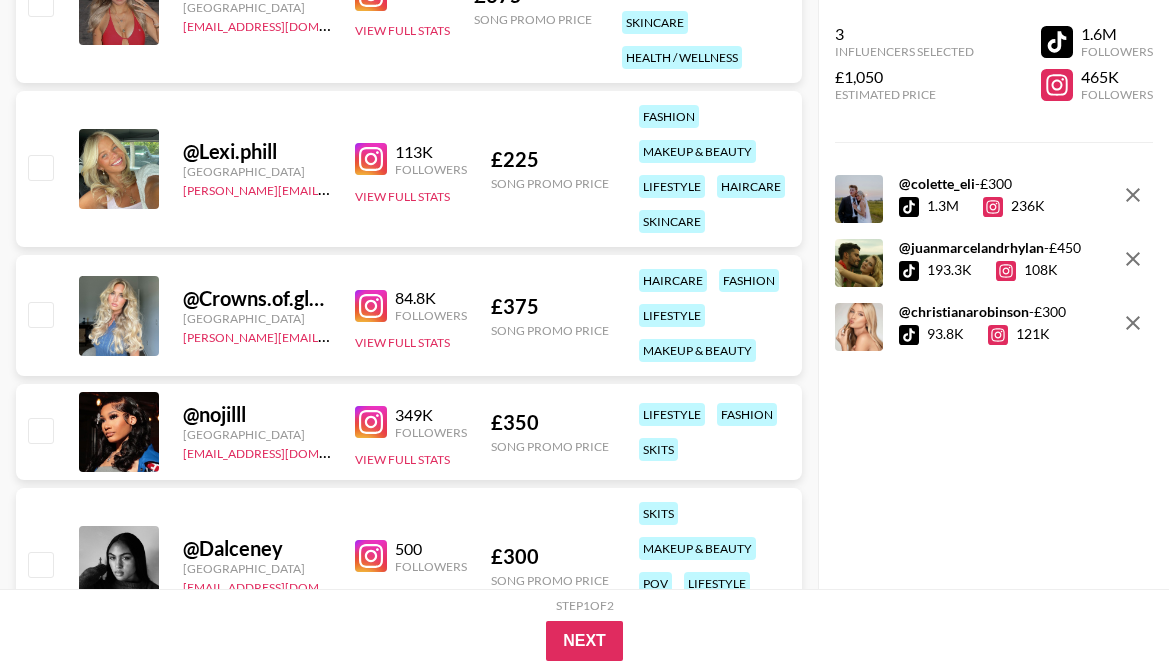 click at bounding box center (371, 159) 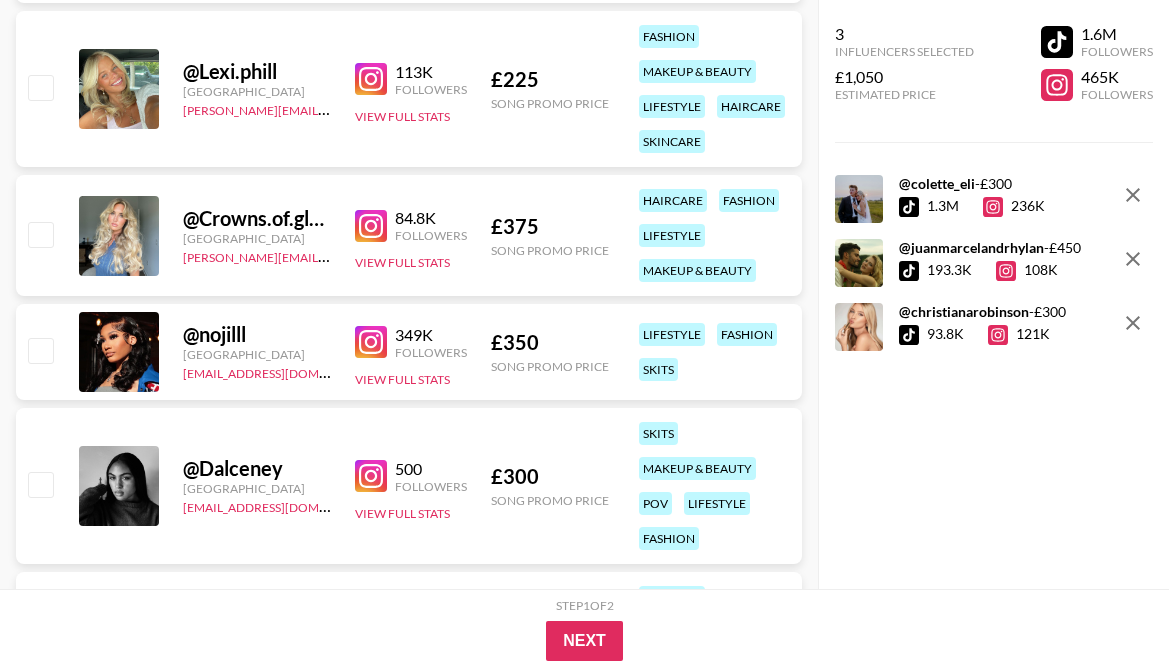 scroll, scrollTop: 51979, scrollLeft: 0, axis: vertical 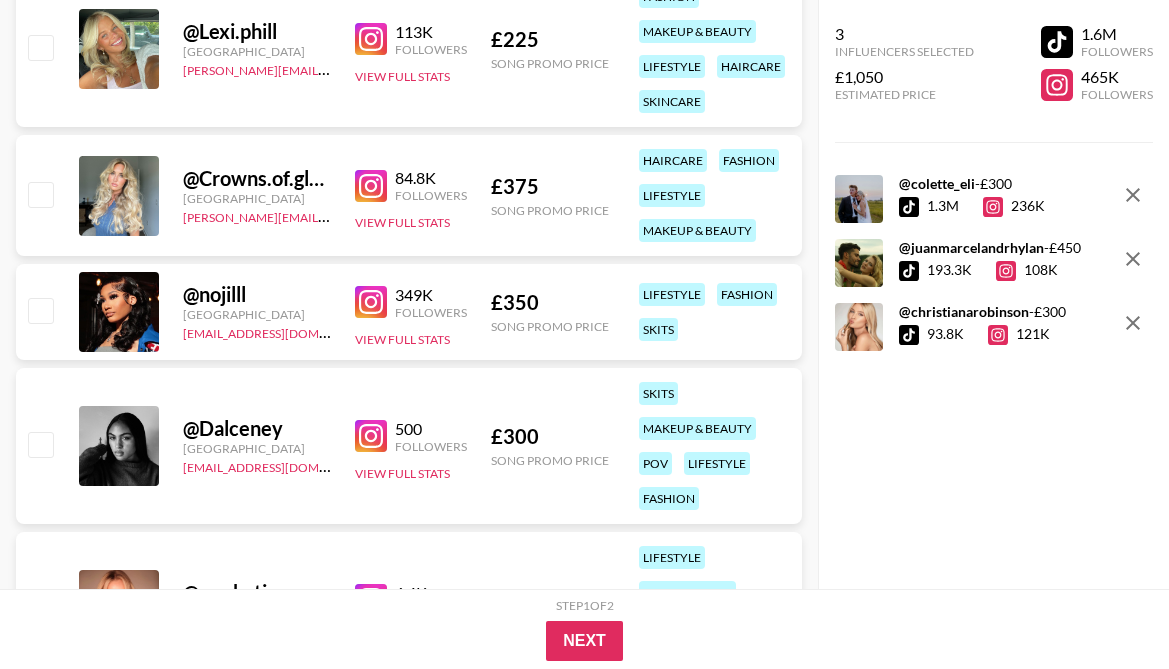click at bounding box center [371, 302] 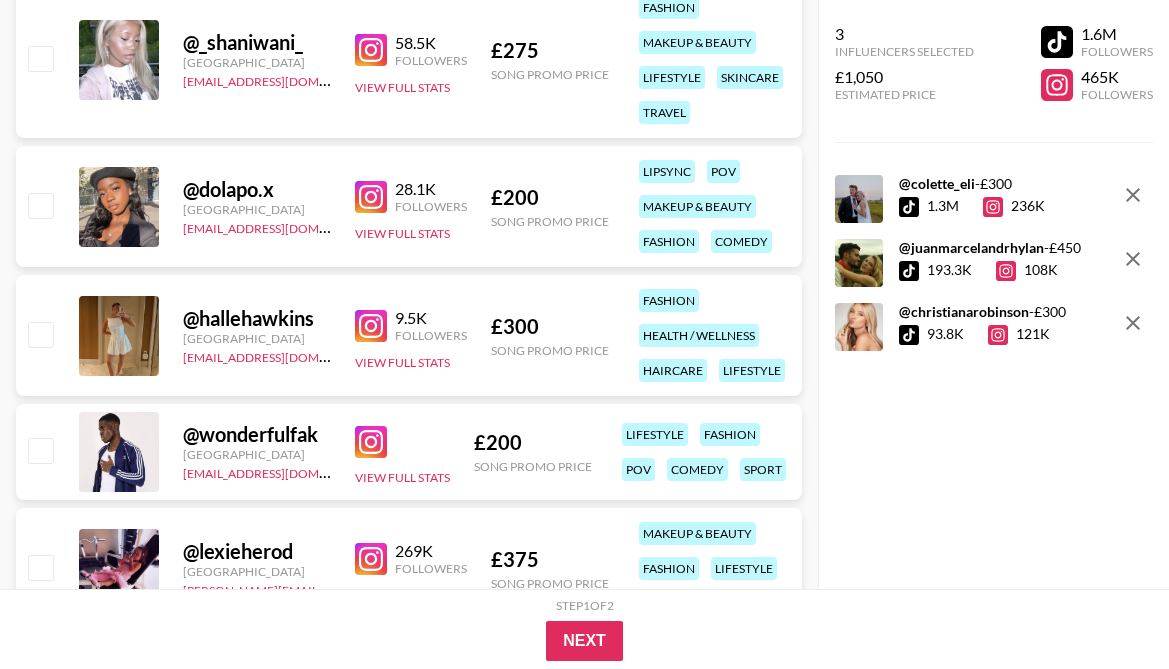 scroll, scrollTop: 53091, scrollLeft: 0, axis: vertical 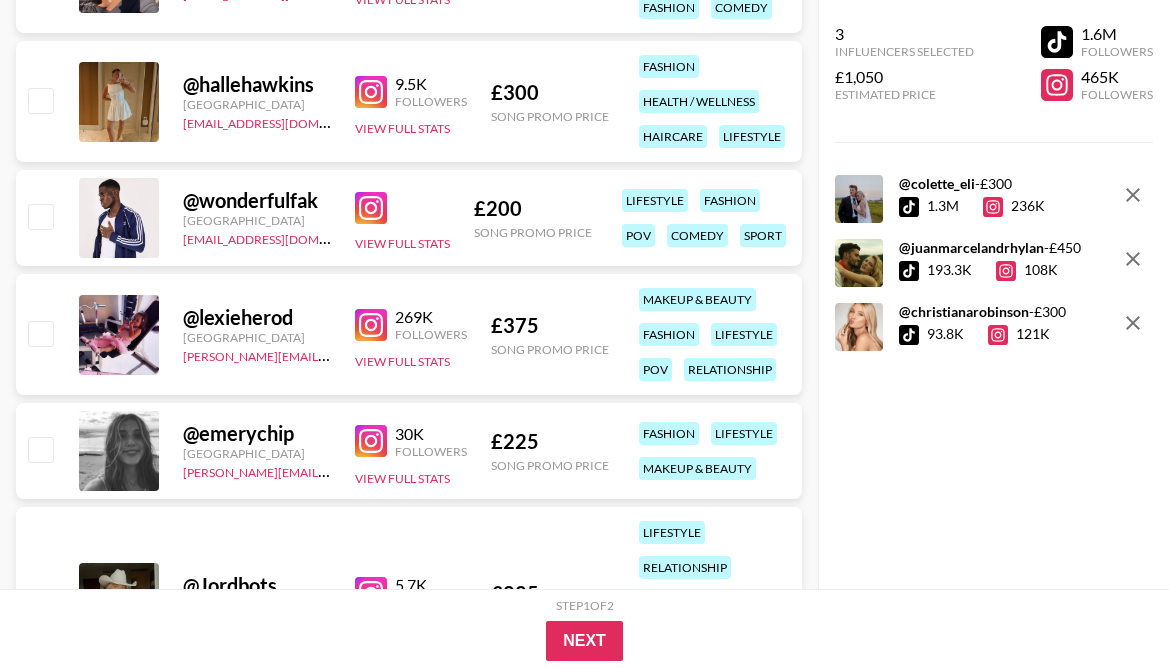 click at bounding box center [371, 325] 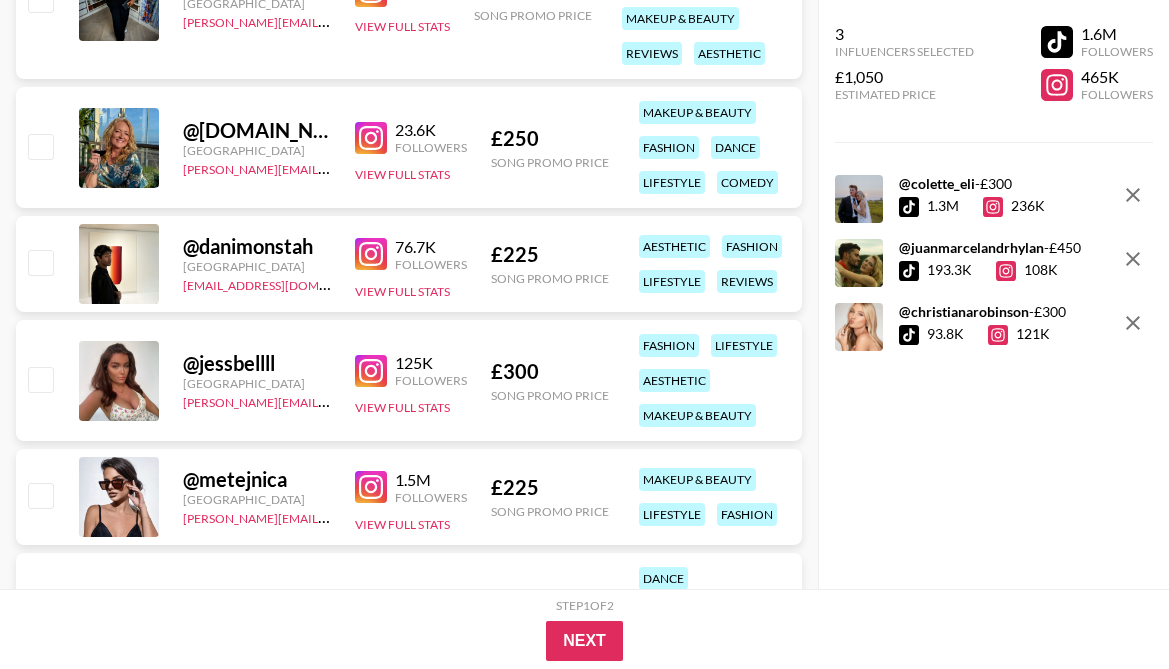 scroll, scrollTop: 53945, scrollLeft: 0, axis: vertical 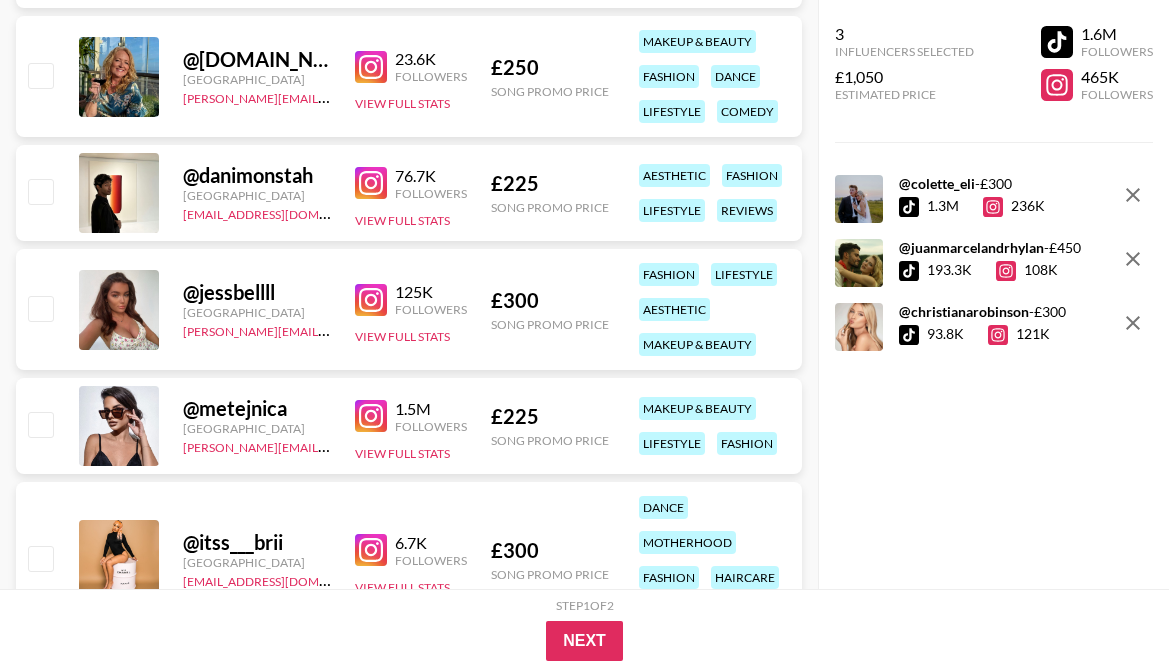 click at bounding box center [371, 300] 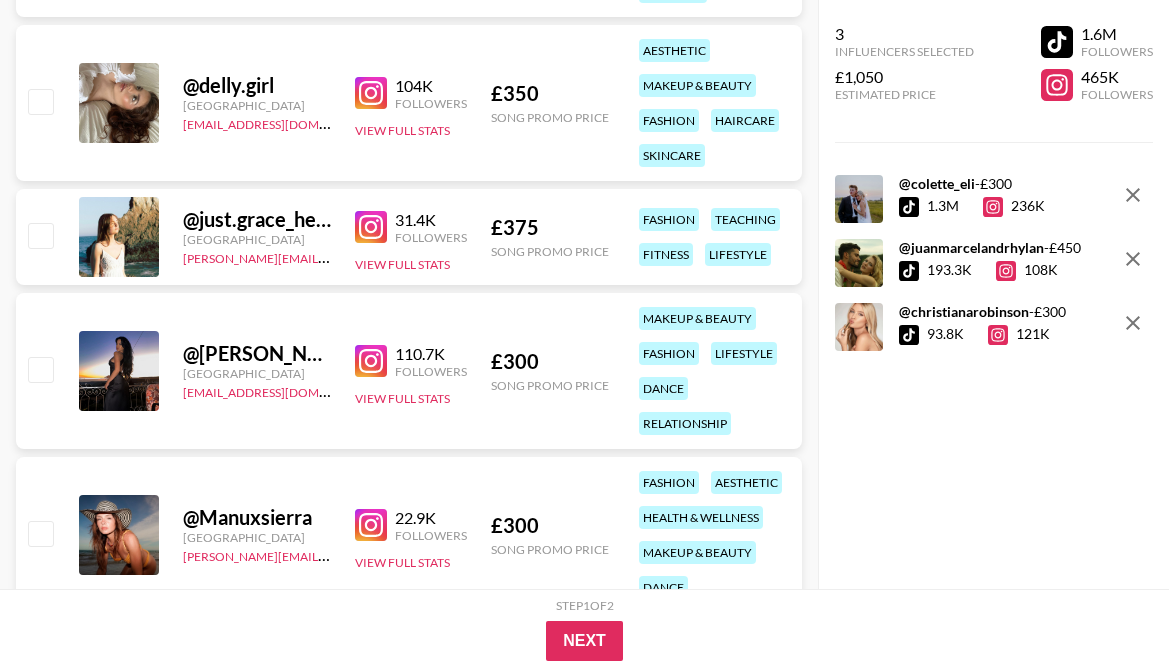 scroll, scrollTop: 55270, scrollLeft: 0, axis: vertical 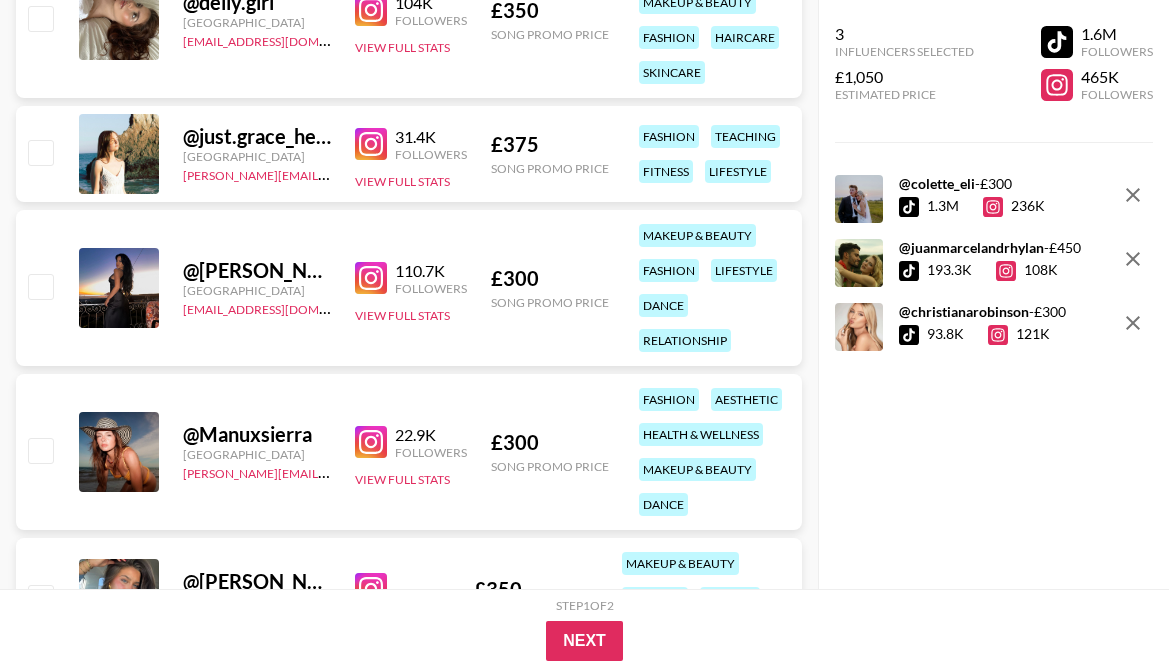click at bounding box center [371, 278] 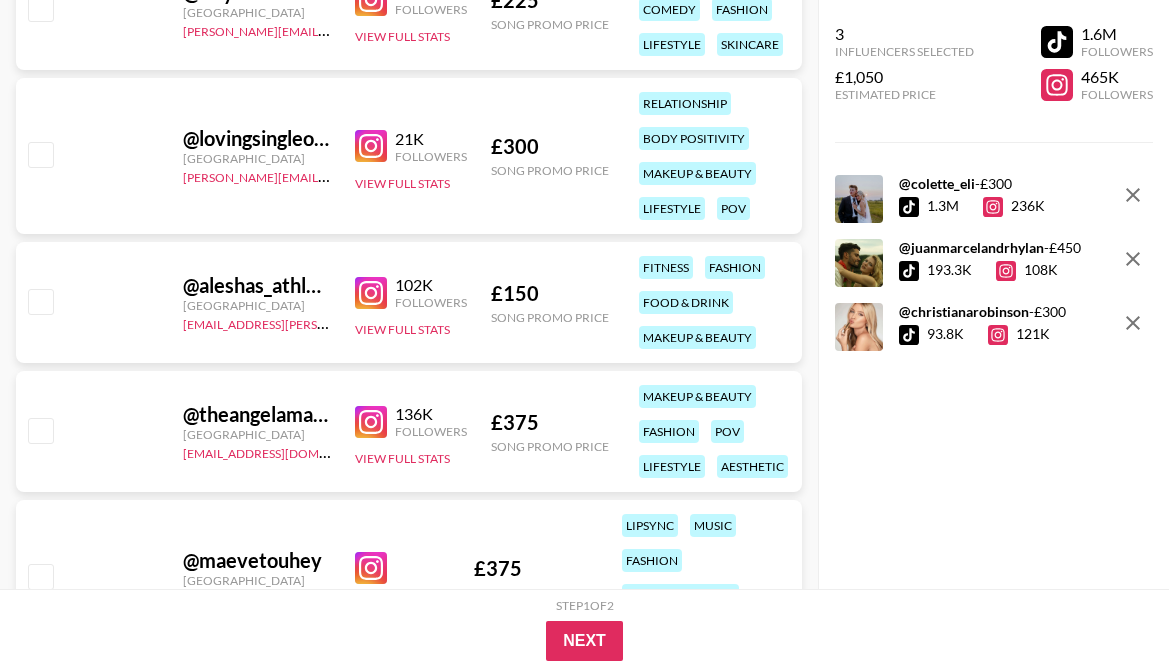 scroll, scrollTop: 60777, scrollLeft: 0, axis: vertical 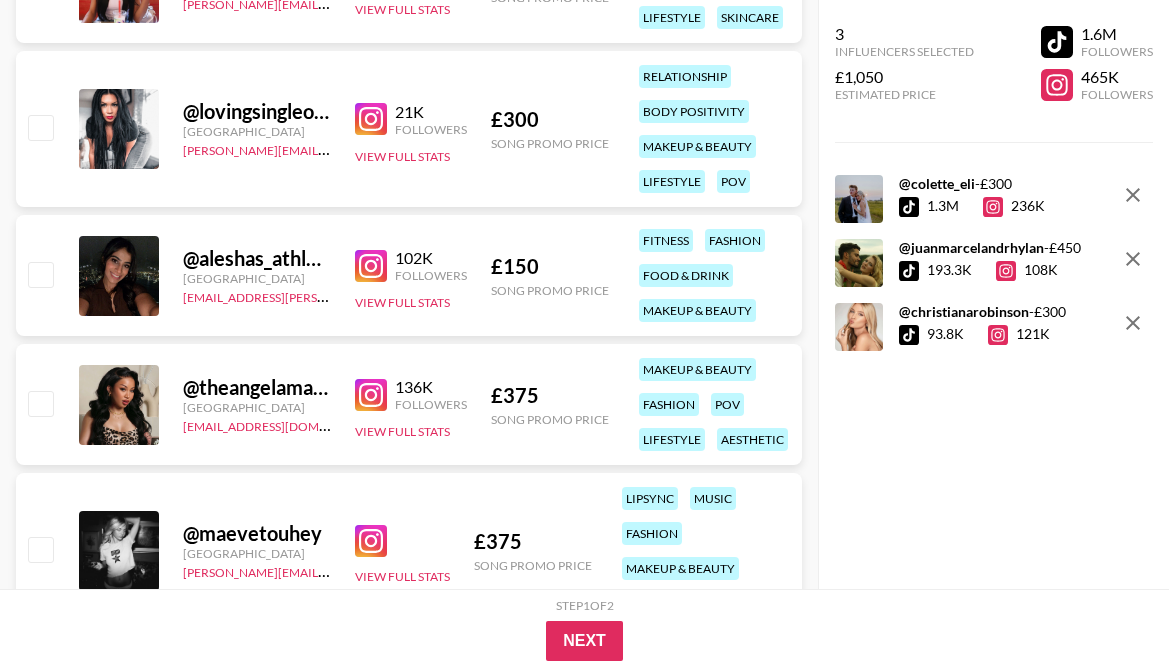 click at bounding box center [371, 395] 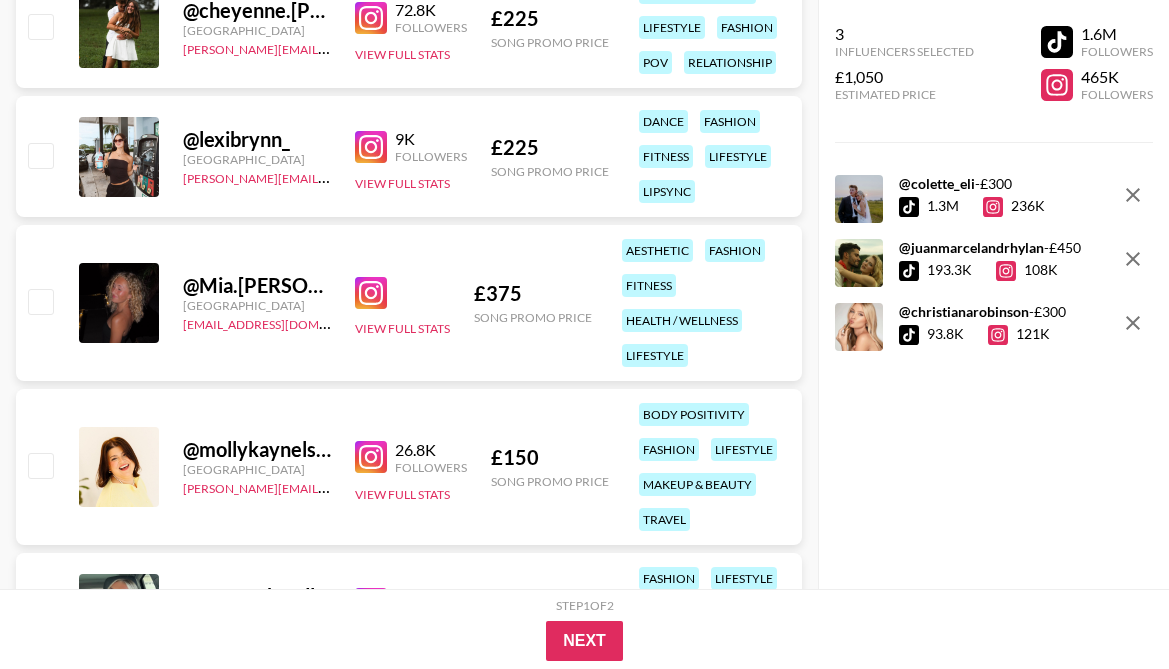 scroll, scrollTop: 62045, scrollLeft: 0, axis: vertical 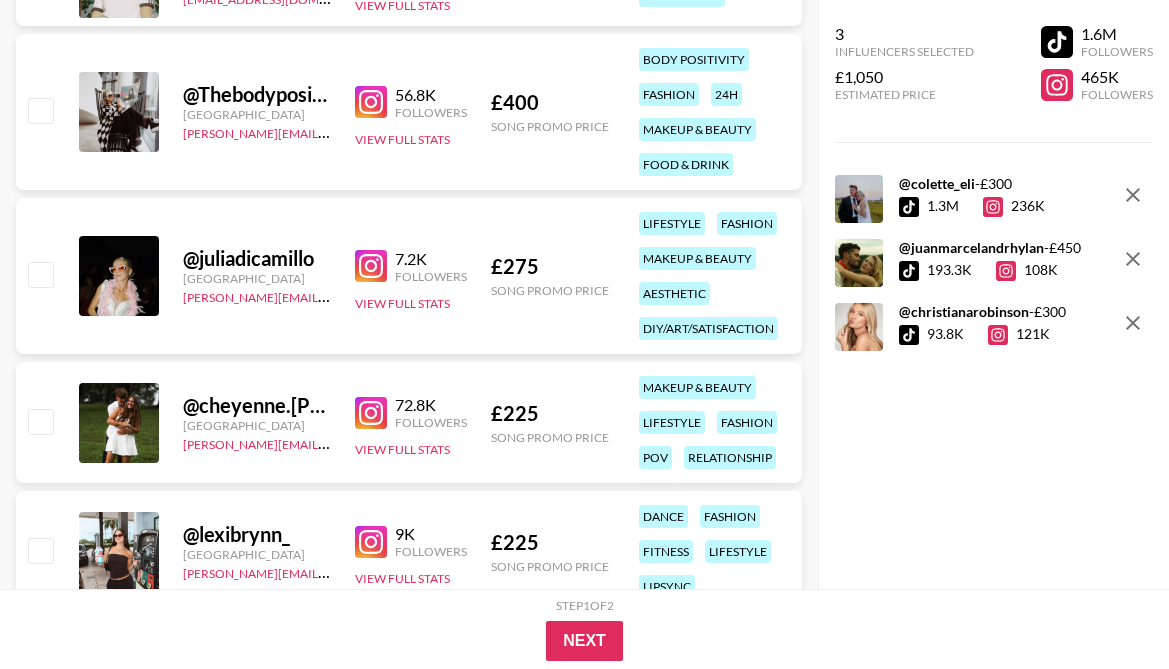 click at bounding box center (371, 413) 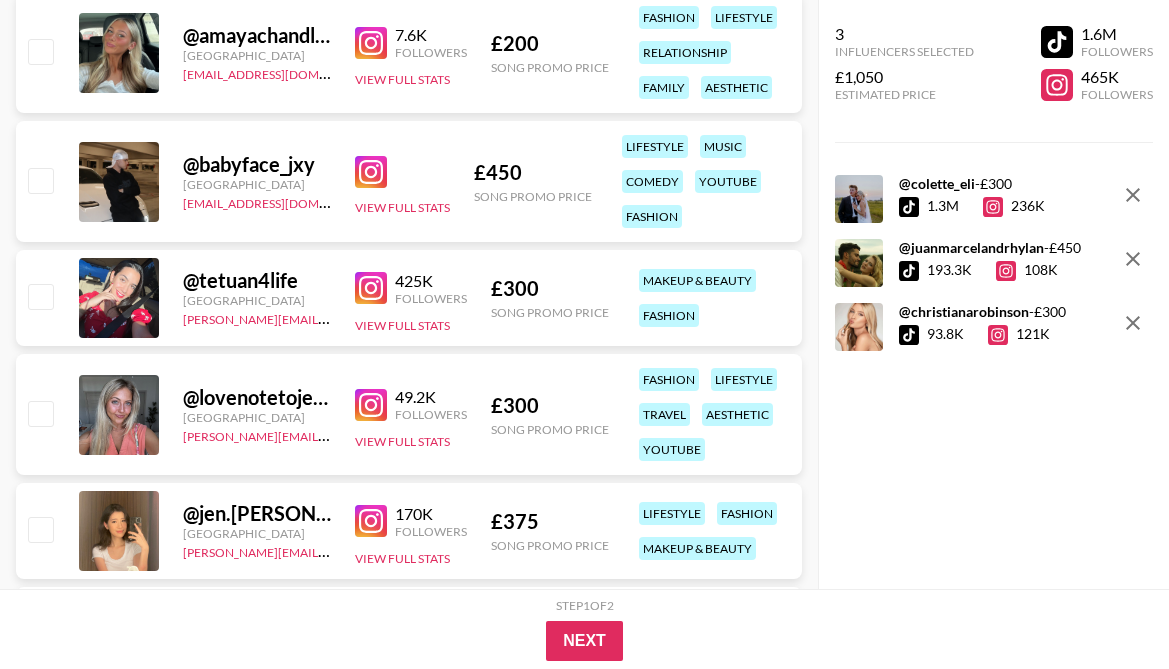 scroll, scrollTop: 63226, scrollLeft: 0, axis: vertical 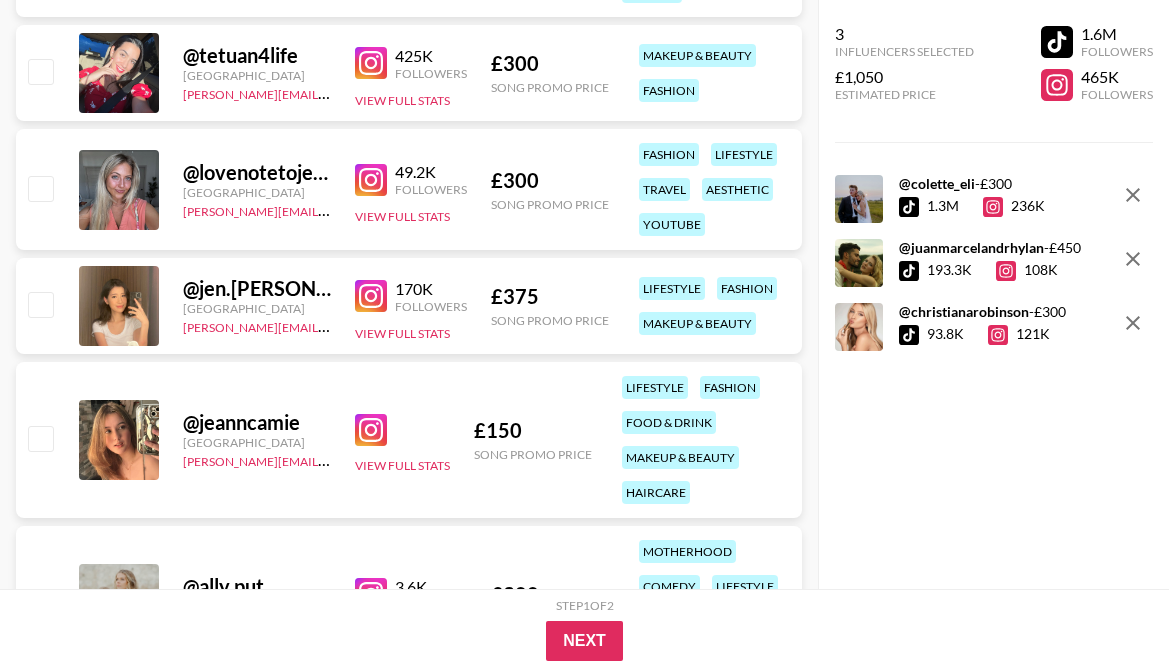 click at bounding box center (371, 296) 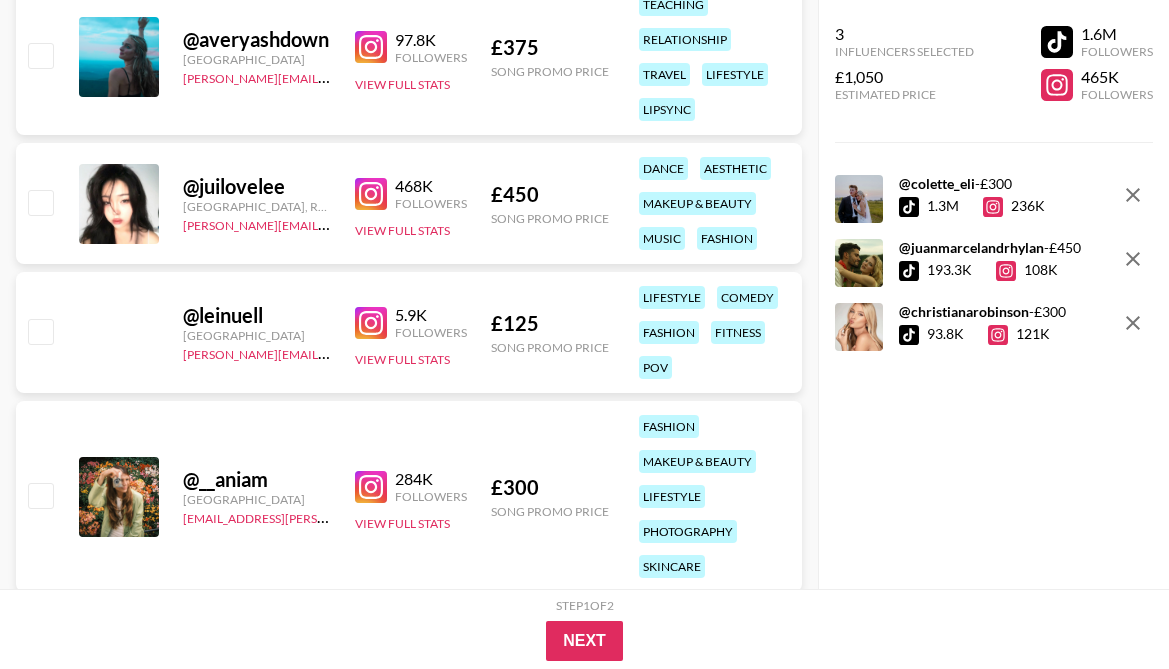 scroll, scrollTop: 66250, scrollLeft: 0, axis: vertical 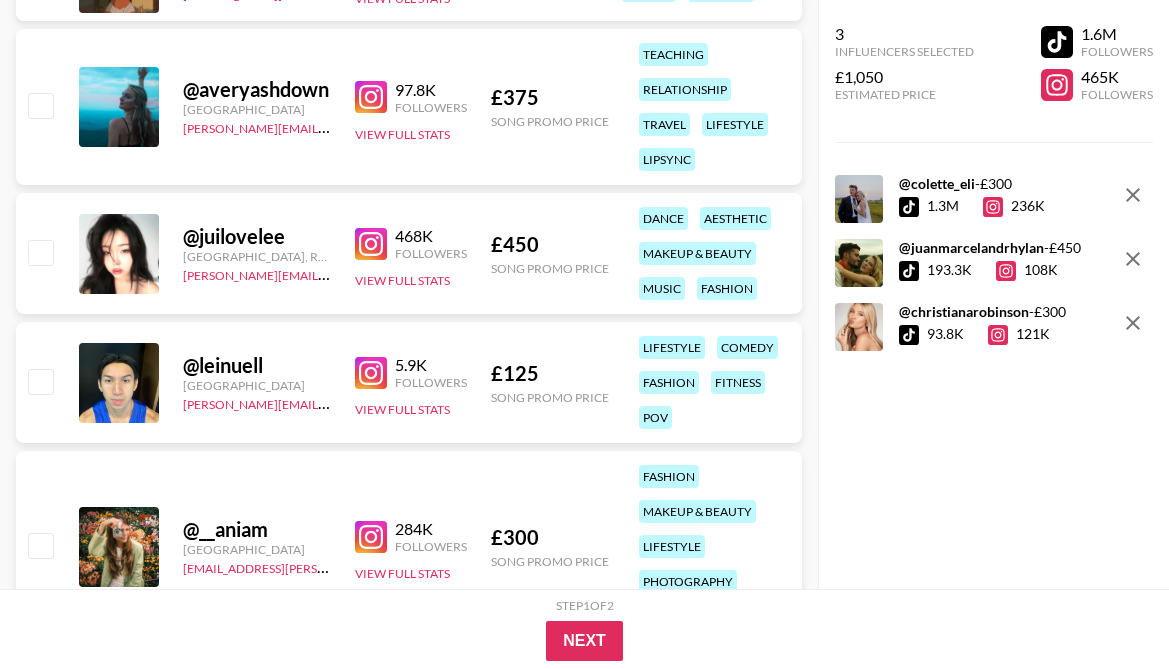 click at bounding box center (371, 244) 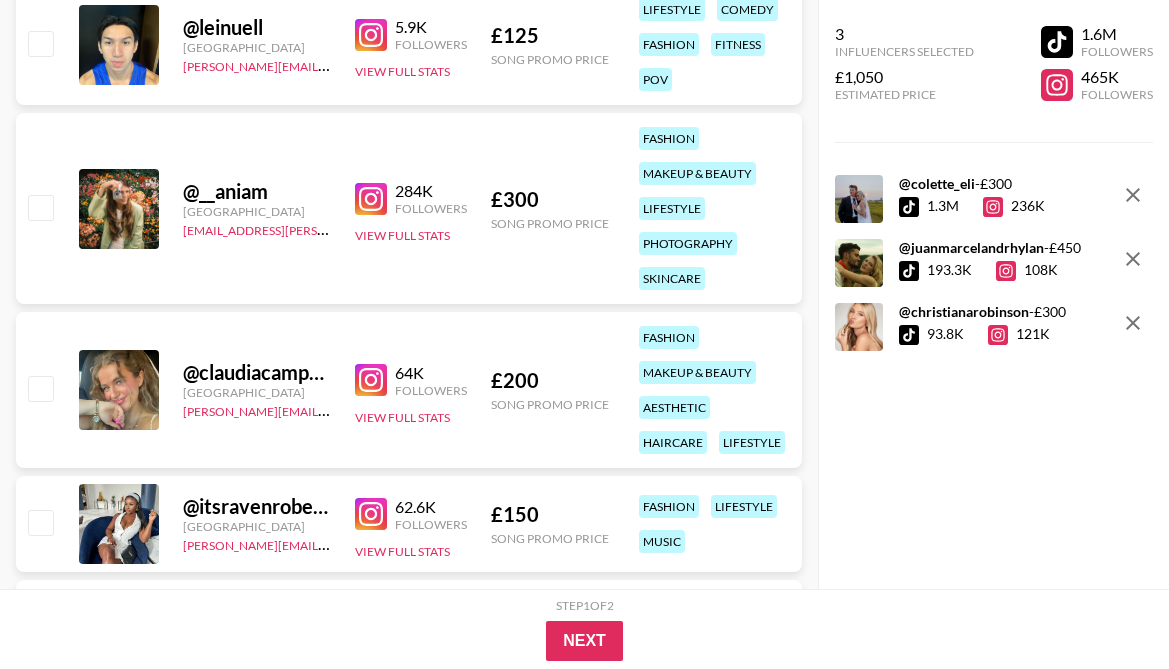click at bounding box center (371, 380) 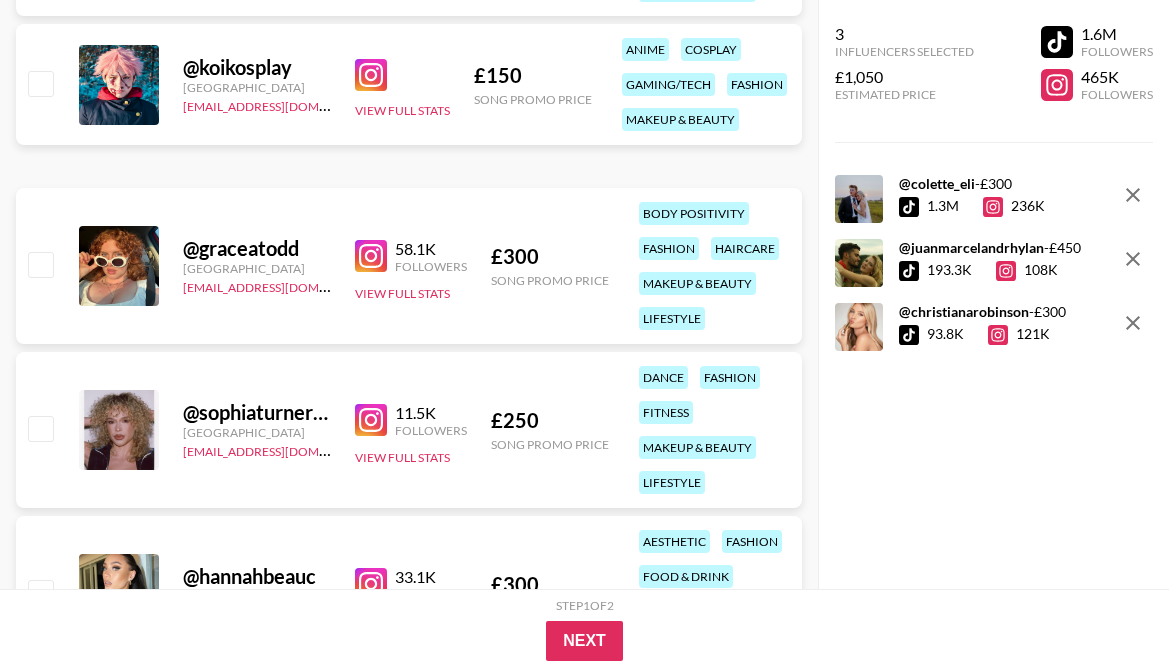 scroll, scrollTop: 66857, scrollLeft: 0, axis: vertical 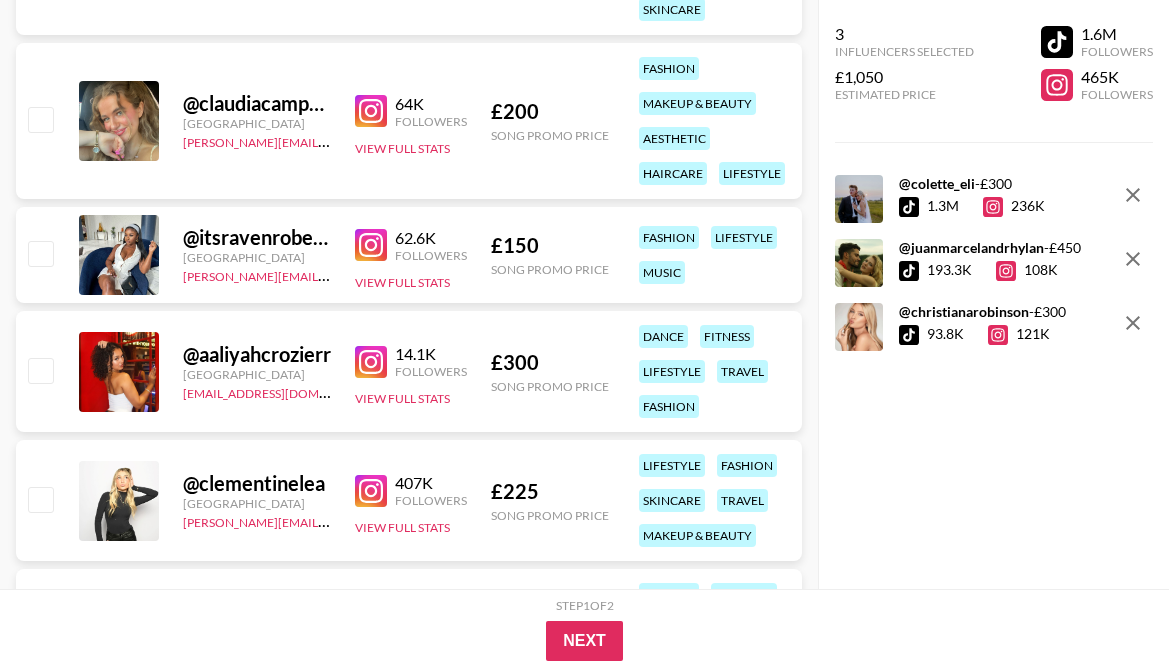 click at bounding box center [371, 491] 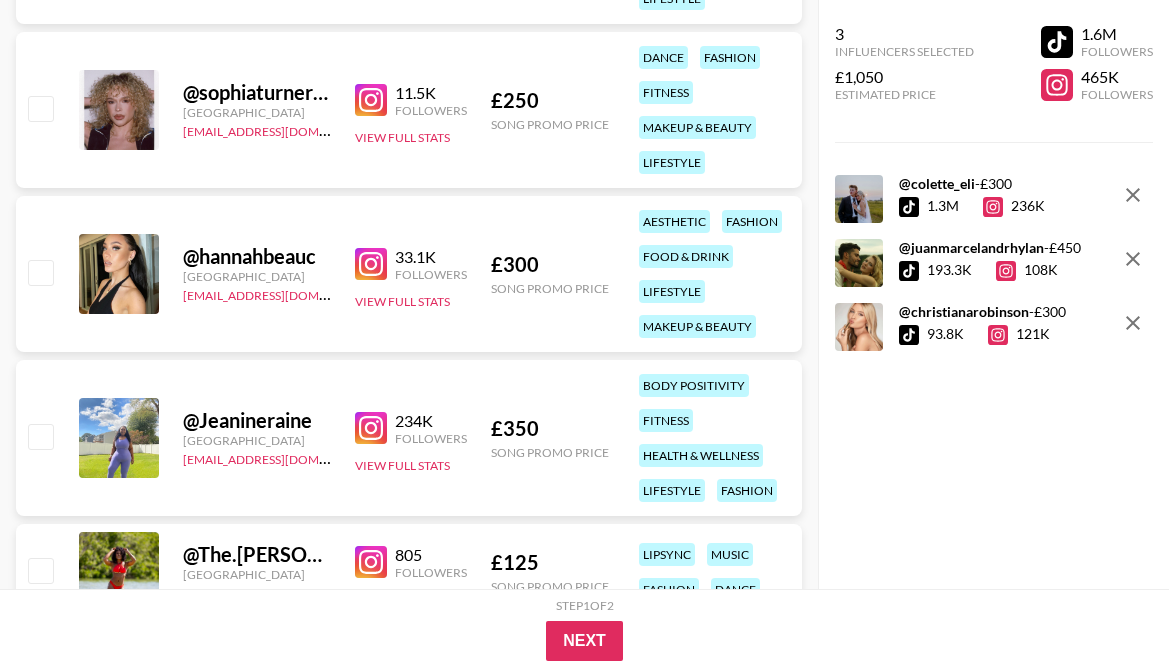 scroll, scrollTop: 67980, scrollLeft: 0, axis: vertical 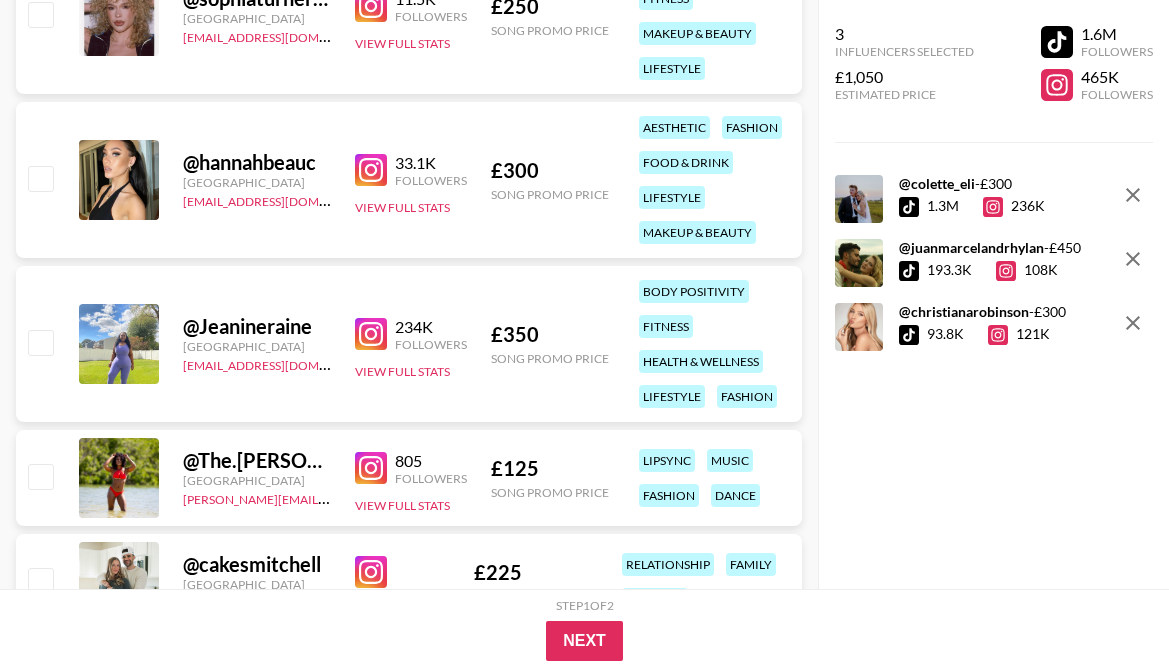 click at bounding box center (371, 334) 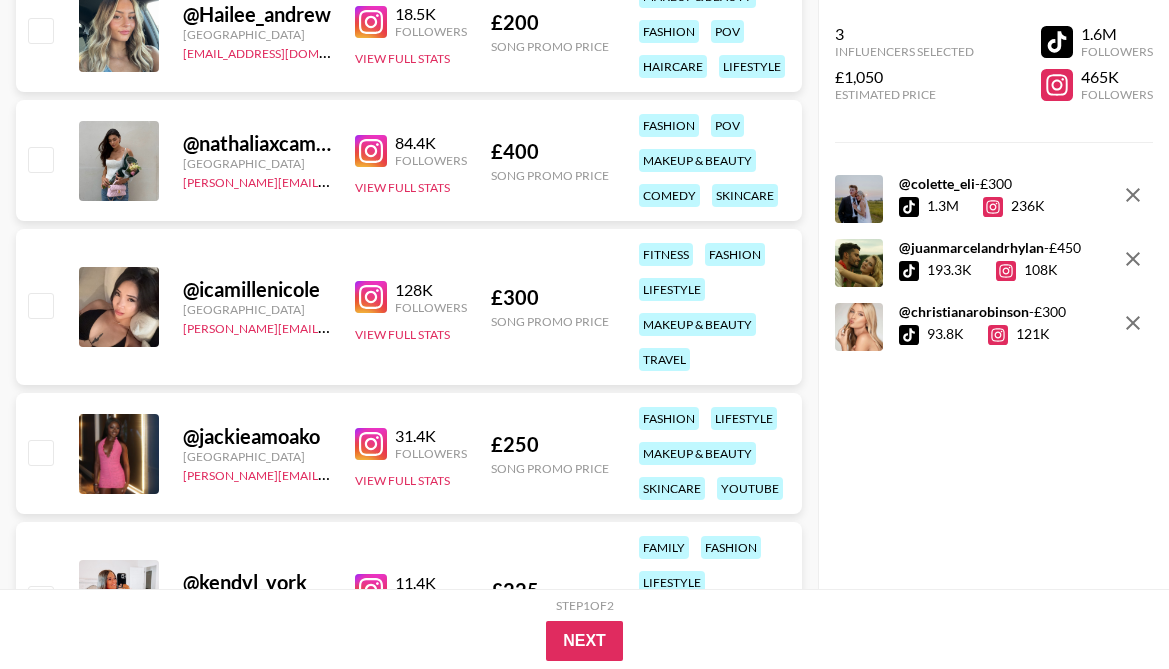 scroll, scrollTop: 68942, scrollLeft: 0, axis: vertical 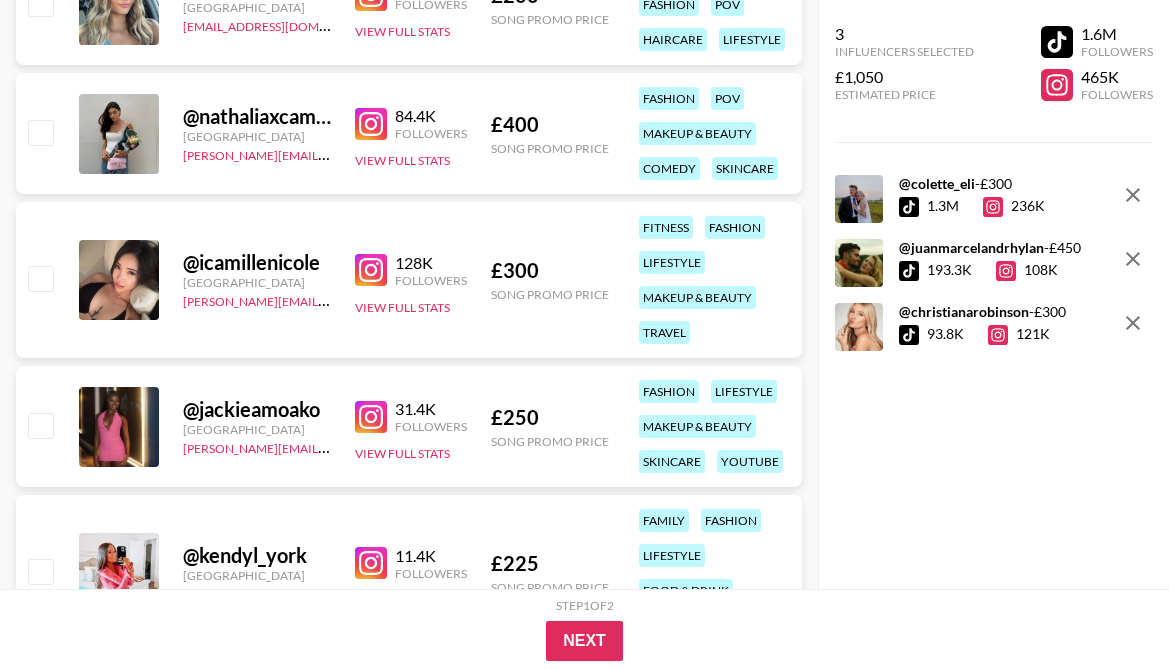 click at bounding box center (371, 270) 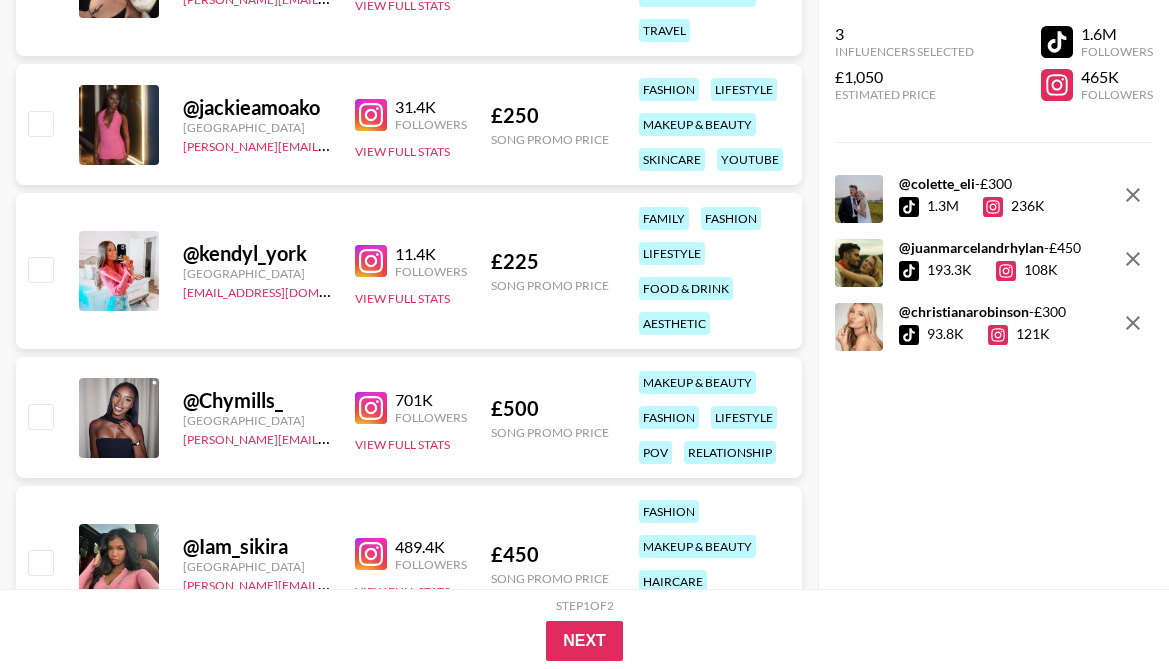 scroll, scrollTop: 69389, scrollLeft: 0, axis: vertical 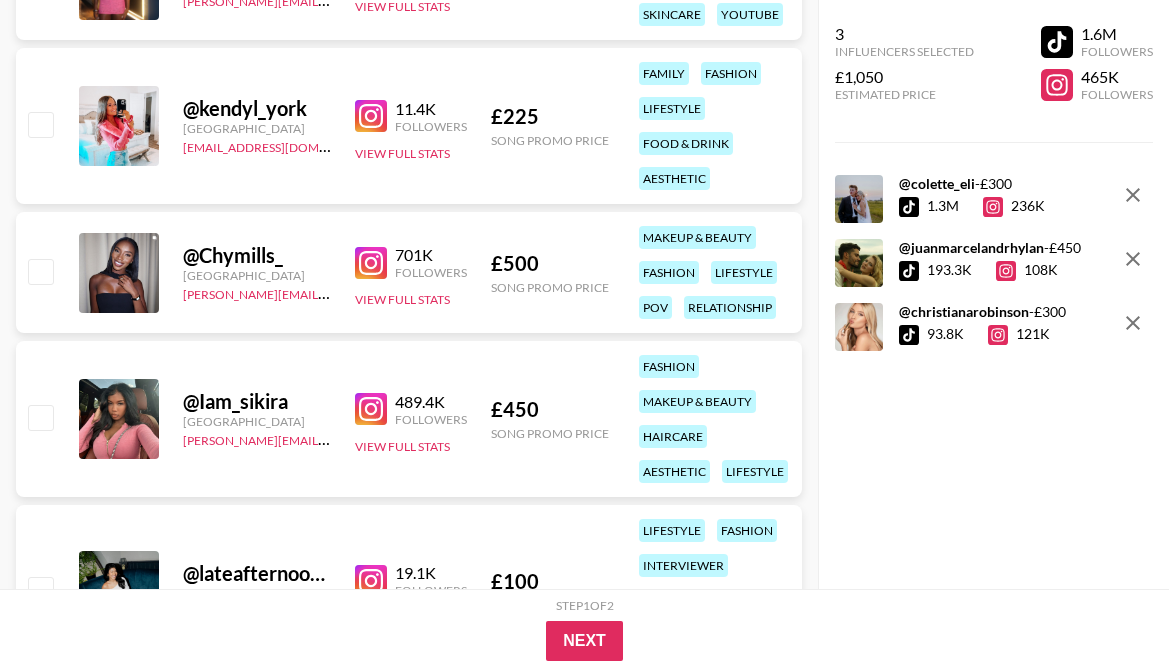 click at bounding box center [371, 409] 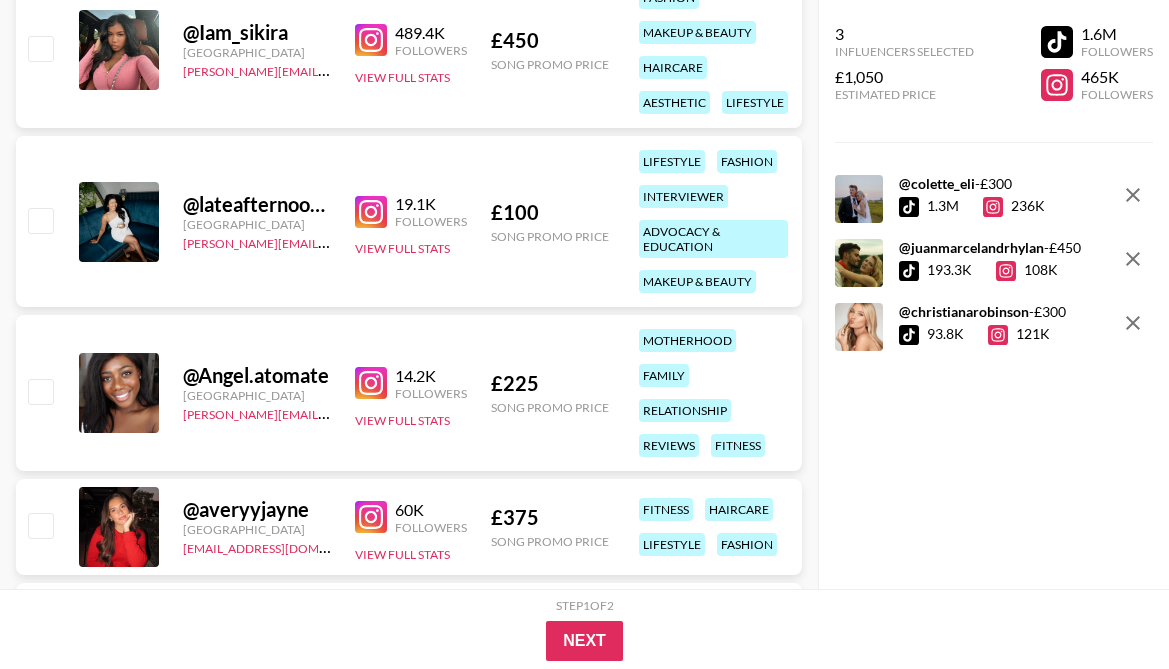 scroll, scrollTop: 70084, scrollLeft: 0, axis: vertical 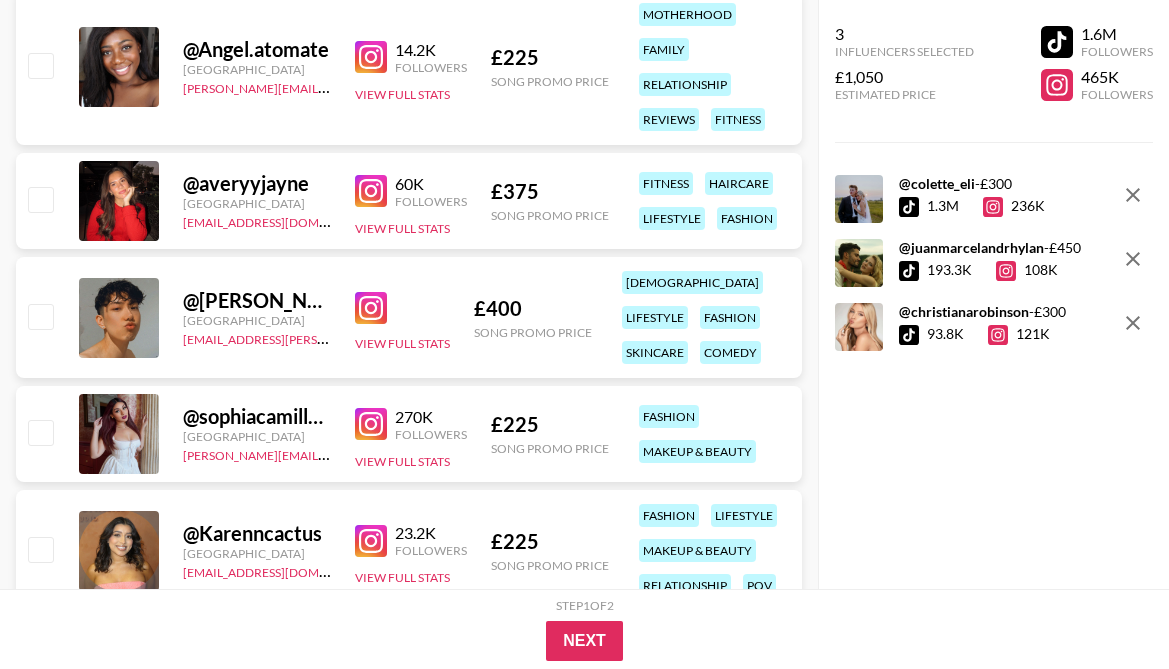 click at bounding box center (371, 424) 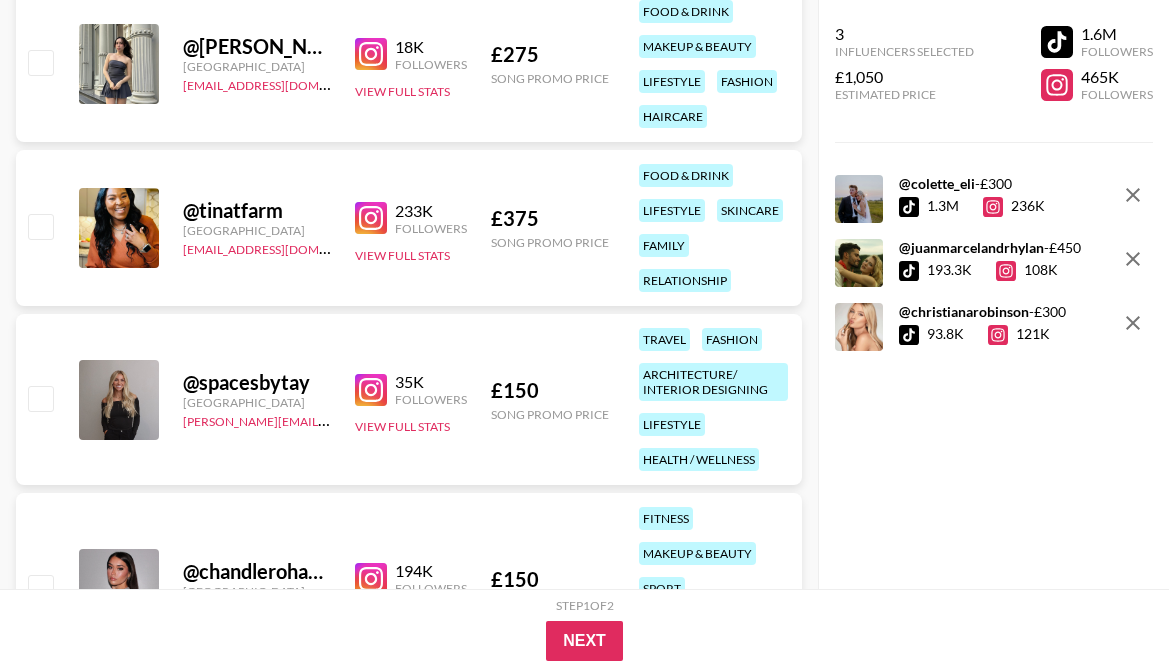 scroll, scrollTop: 71964, scrollLeft: 0, axis: vertical 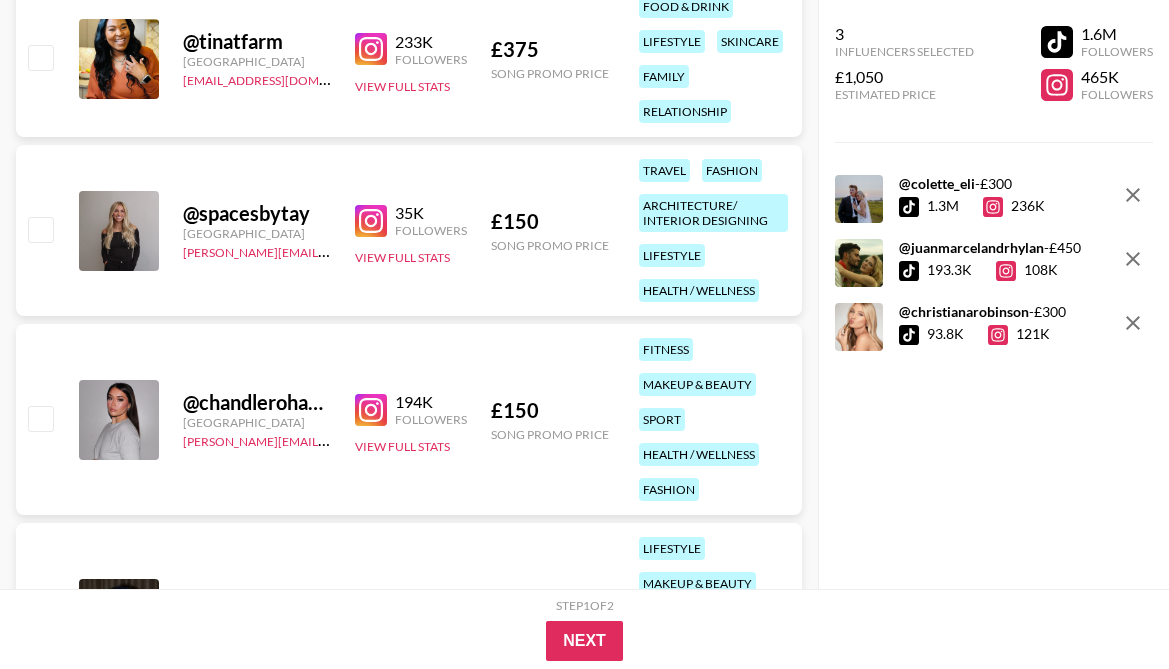 click at bounding box center (371, 410) 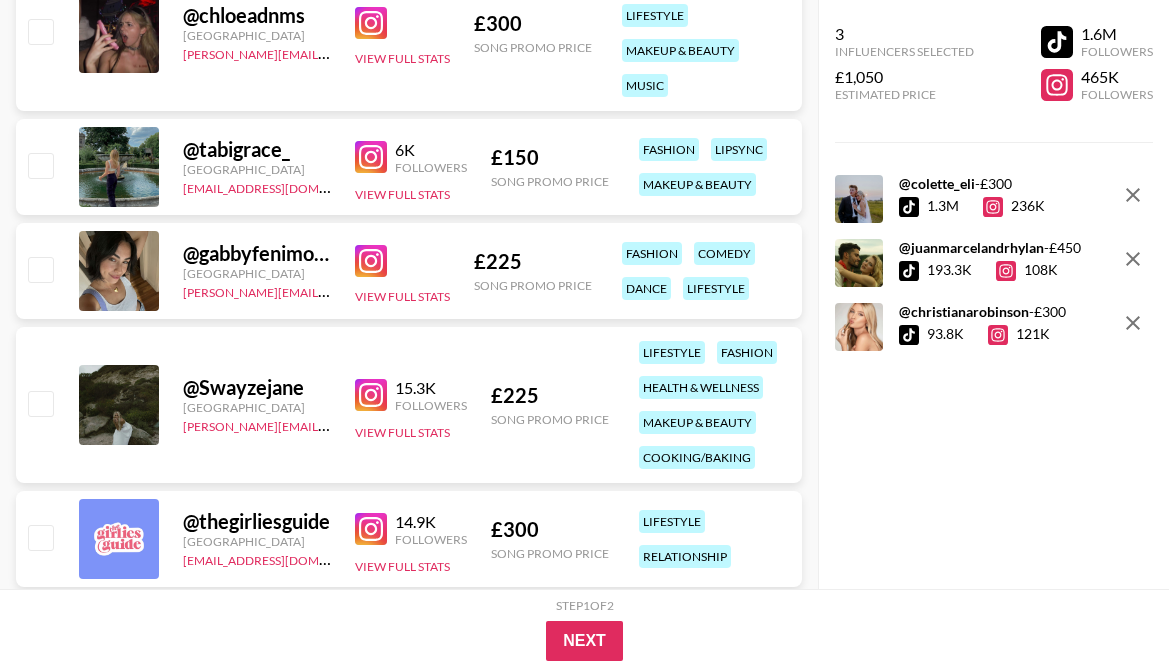 scroll, scrollTop: 73988, scrollLeft: 0, axis: vertical 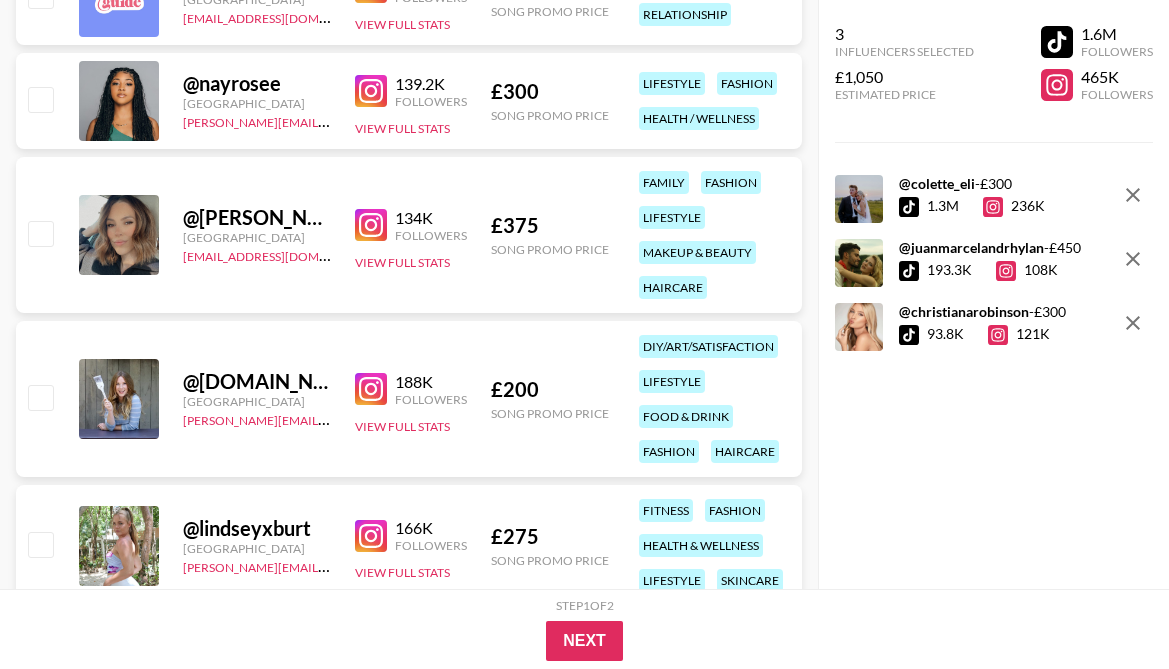 click at bounding box center [371, 91] 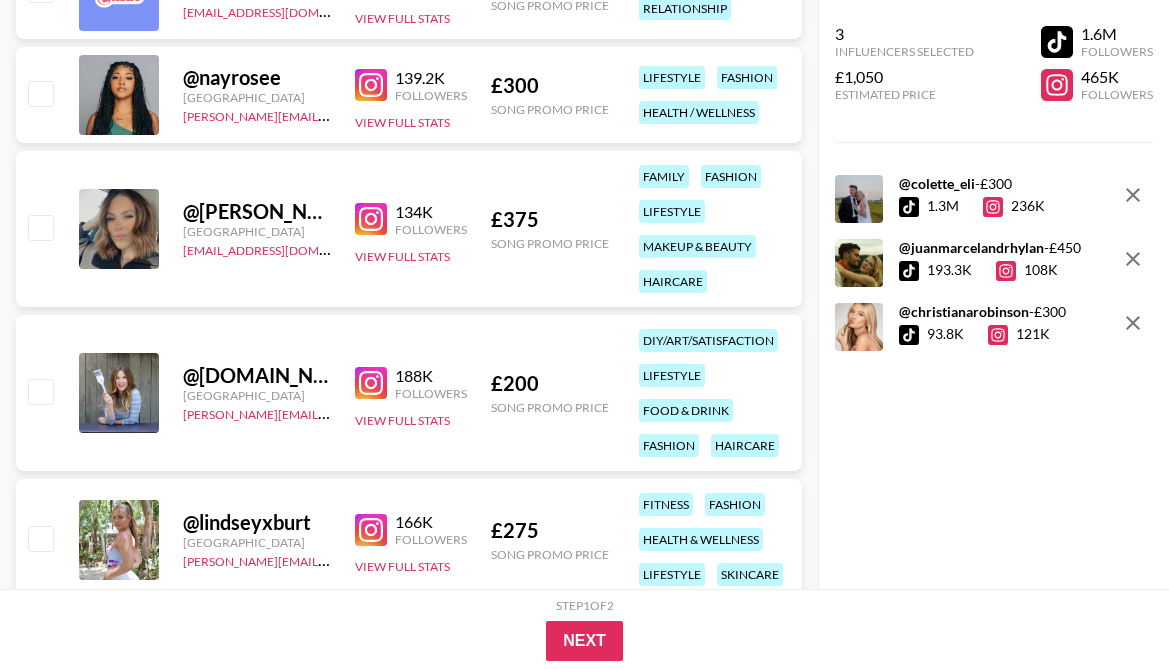 scroll, scrollTop: 74307, scrollLeft: 0, axis: vertical 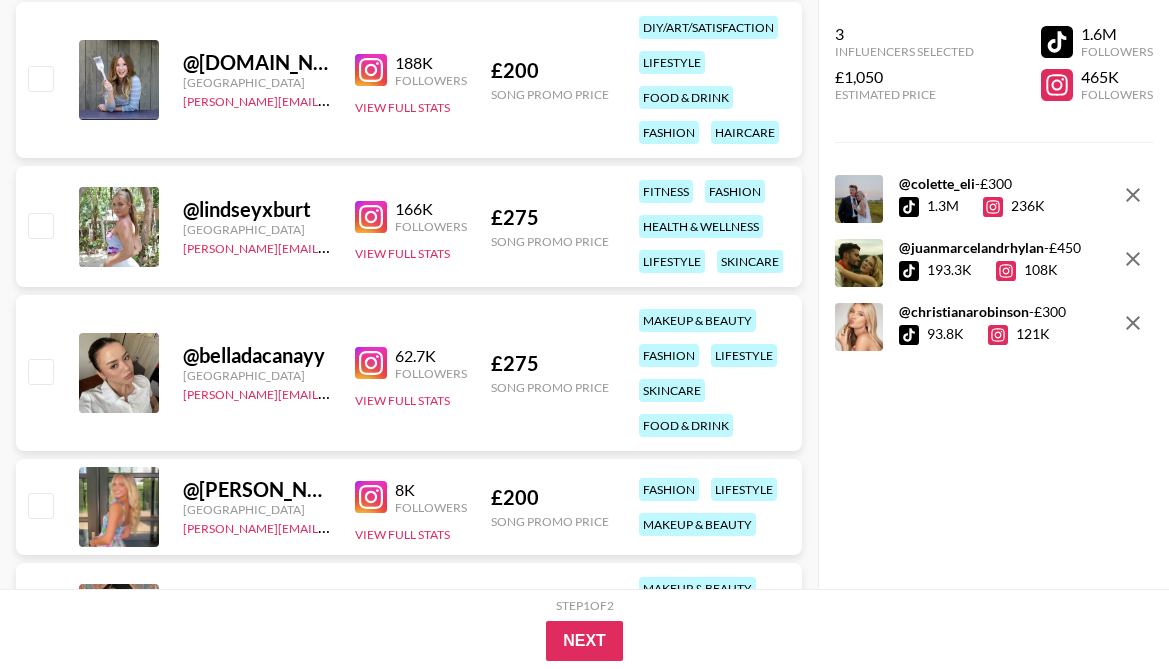click at bounding box center (371, 217) 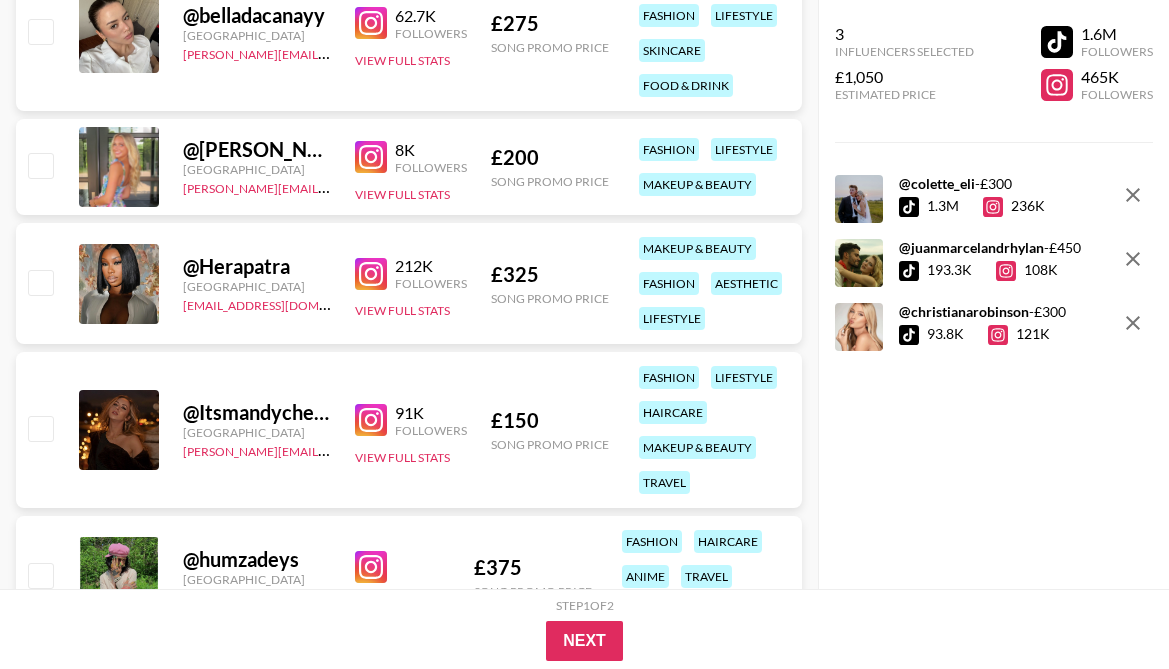 click on "@ Herapatra [GEOGRAPHIC_DATA] [EMAIL_ADDRESS][DOMAIN_NAME] 212K Followers View Full Stats   £ 325 Song Promo Price makeup & beauty fashion aesthetic lifestyle" at bounding box center [409, 283] 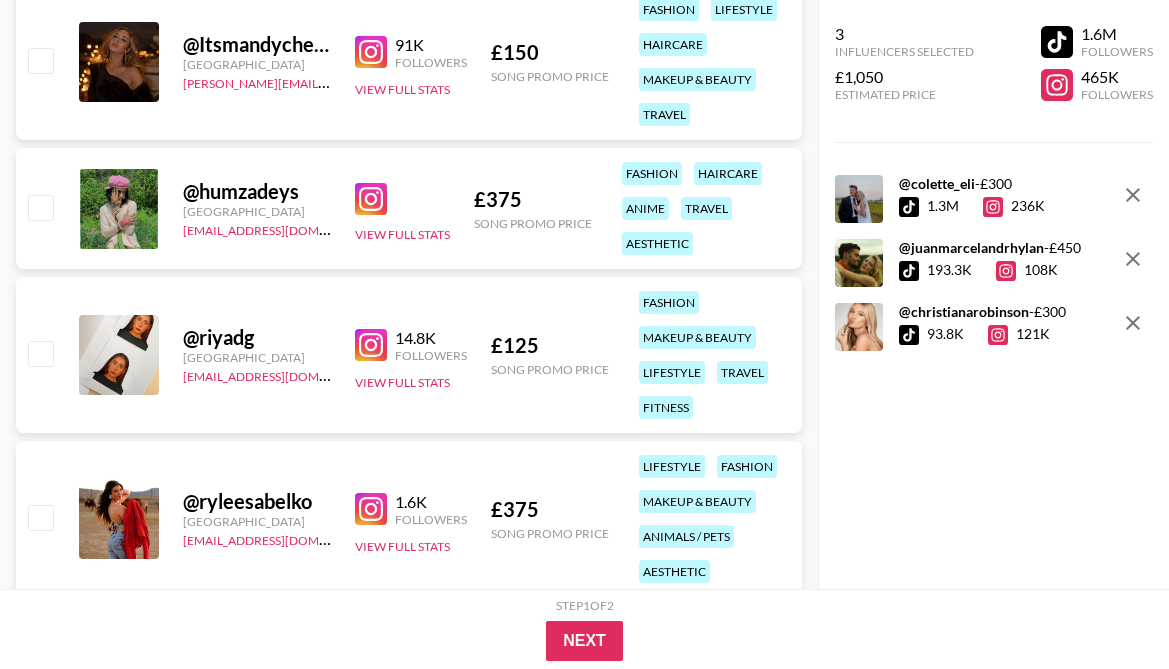 scroll, scrollTop: 75221, scrollLeft: 0, axis: vertical 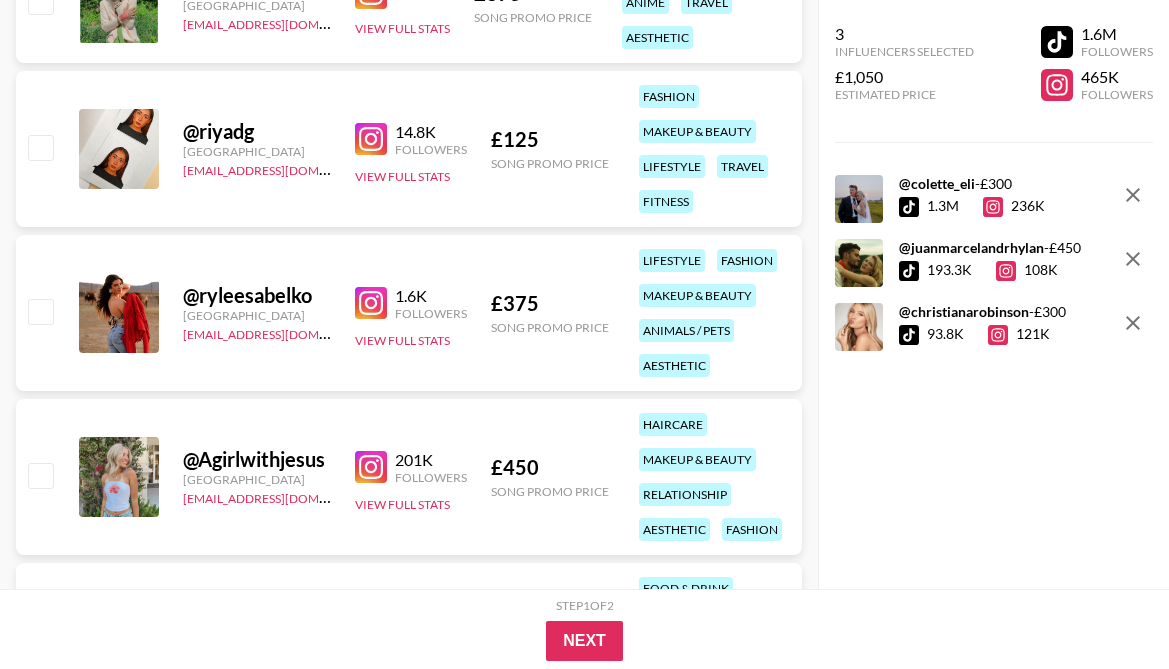 click at bounding box center (371, 139) 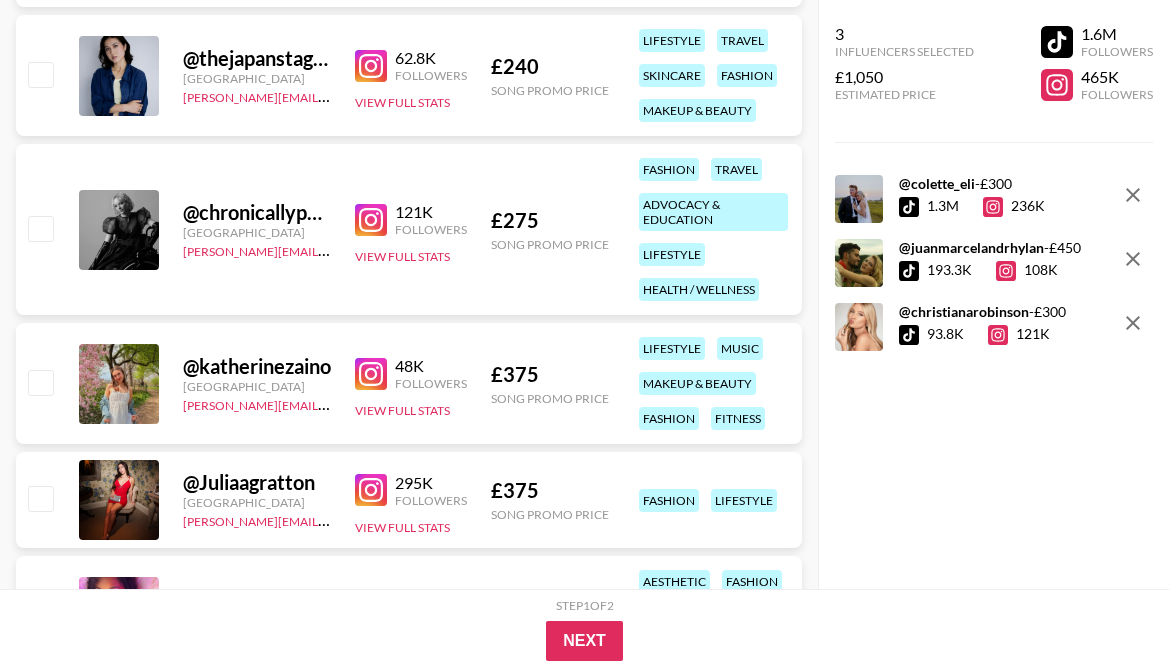 scroll, scrollTop: 76225, scrollLeft: 0, axis: vertical 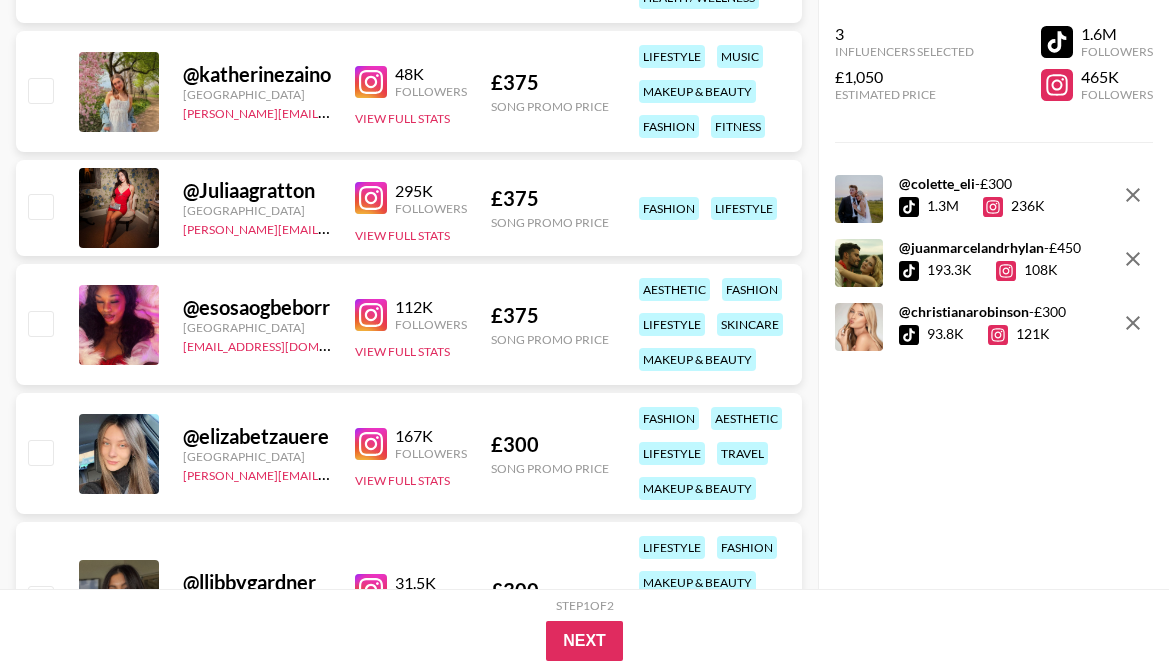 click at bounding box center (371, 315) 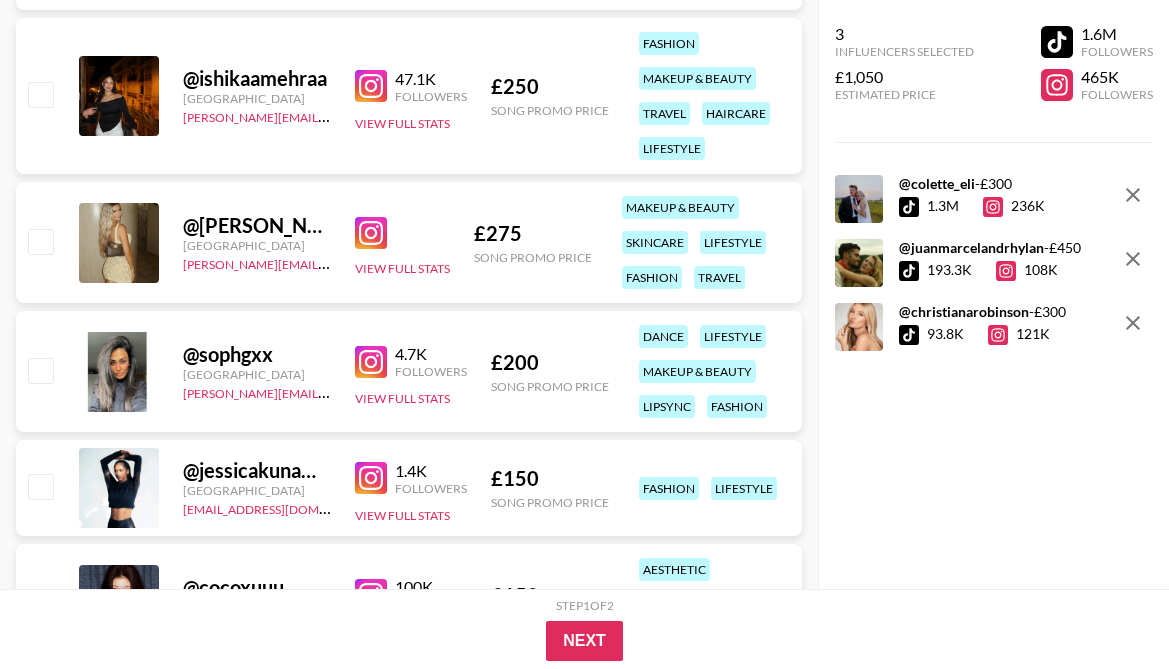 scroll, scrollTop: 77025, scrollLeft: 0, axis: vertical 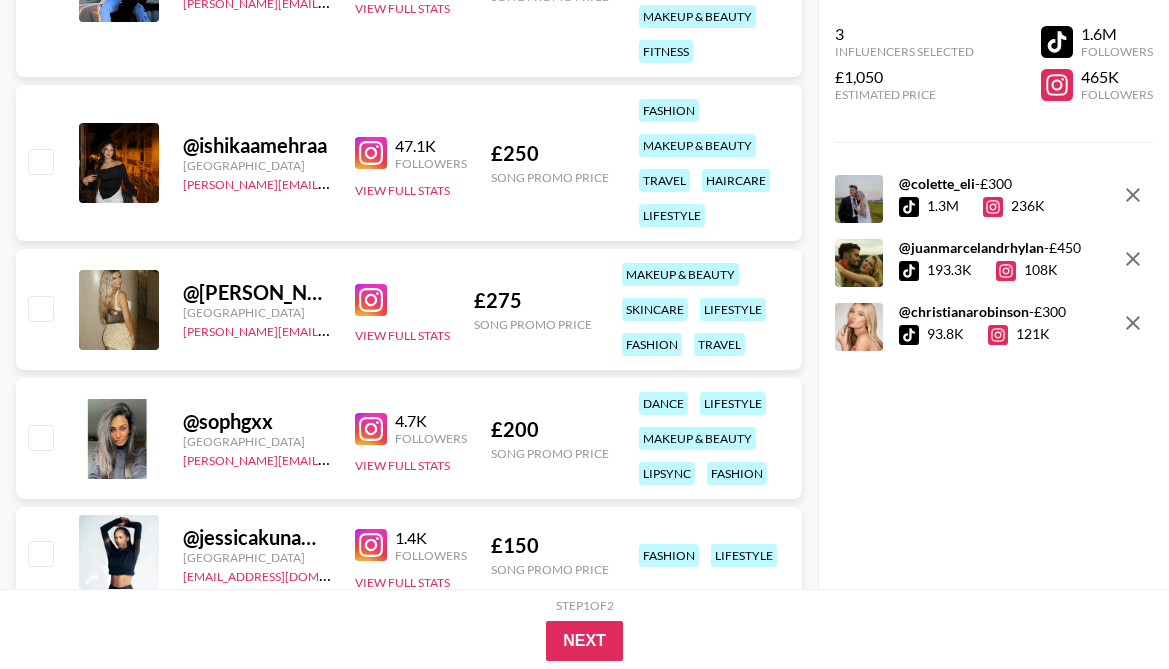click at bounding box center (371, 153) 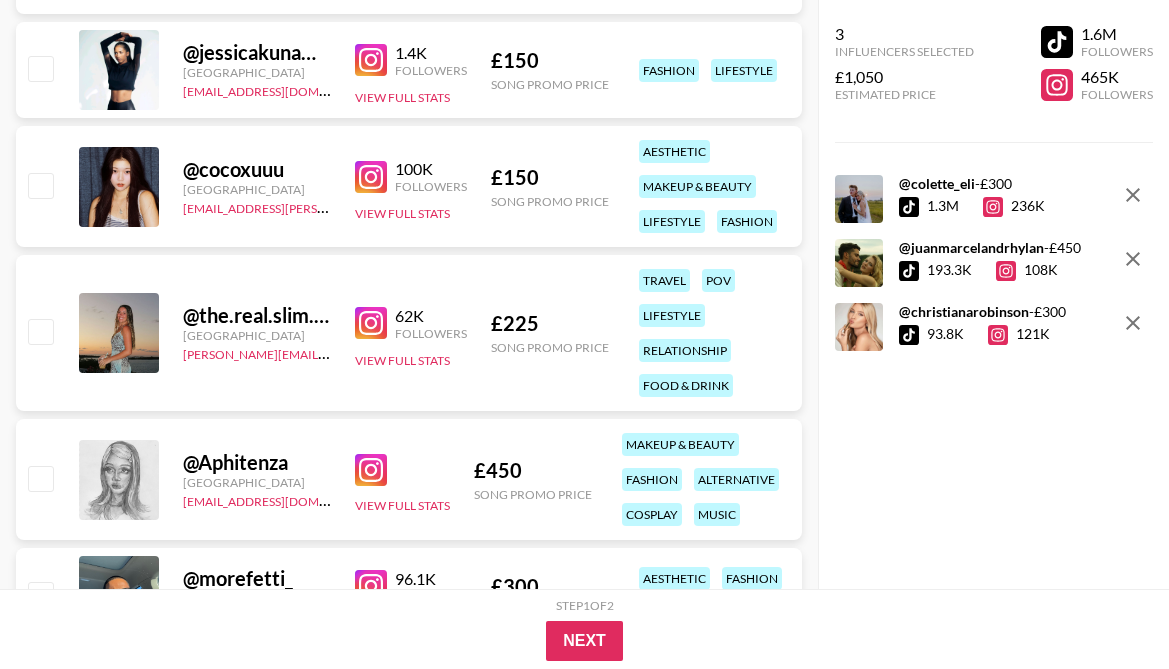 click at bounding box center (371, 177) 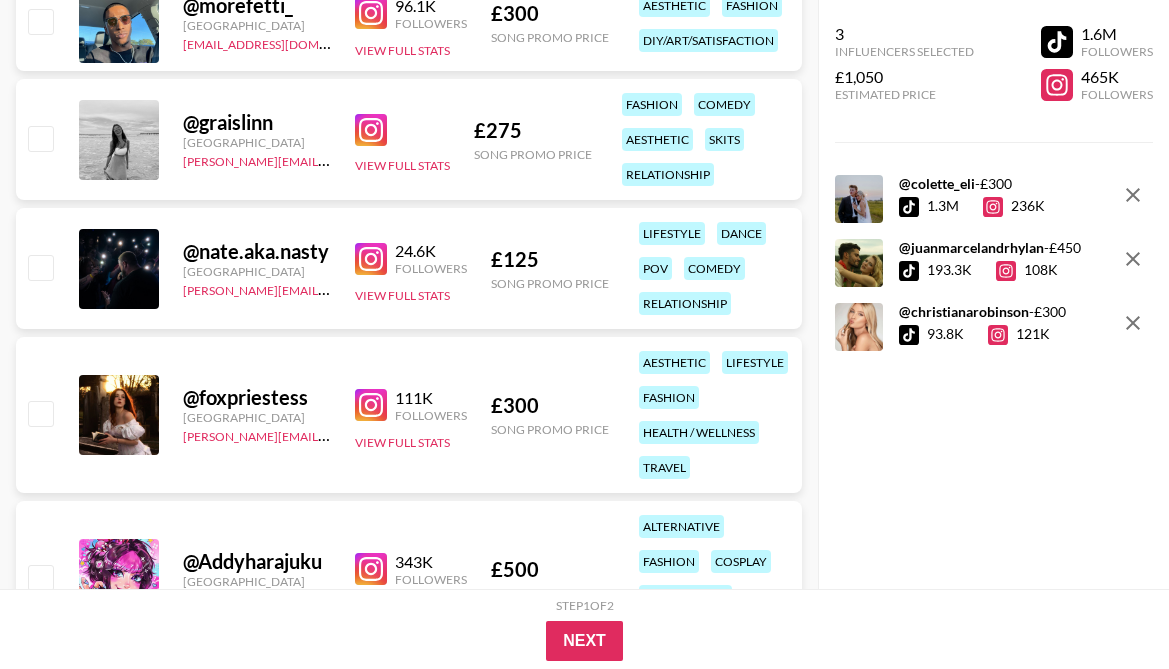 click at bounding box center (371, 405) 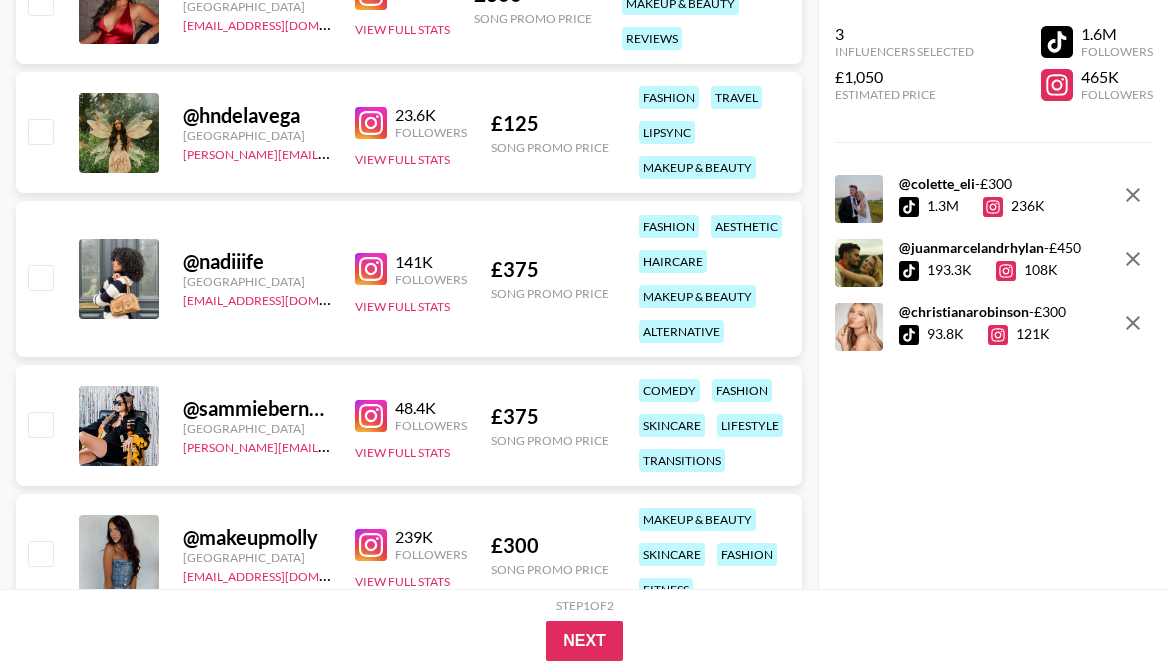 scroll, scrollTop: 79109, scrollLeft: 0, axis: vertical 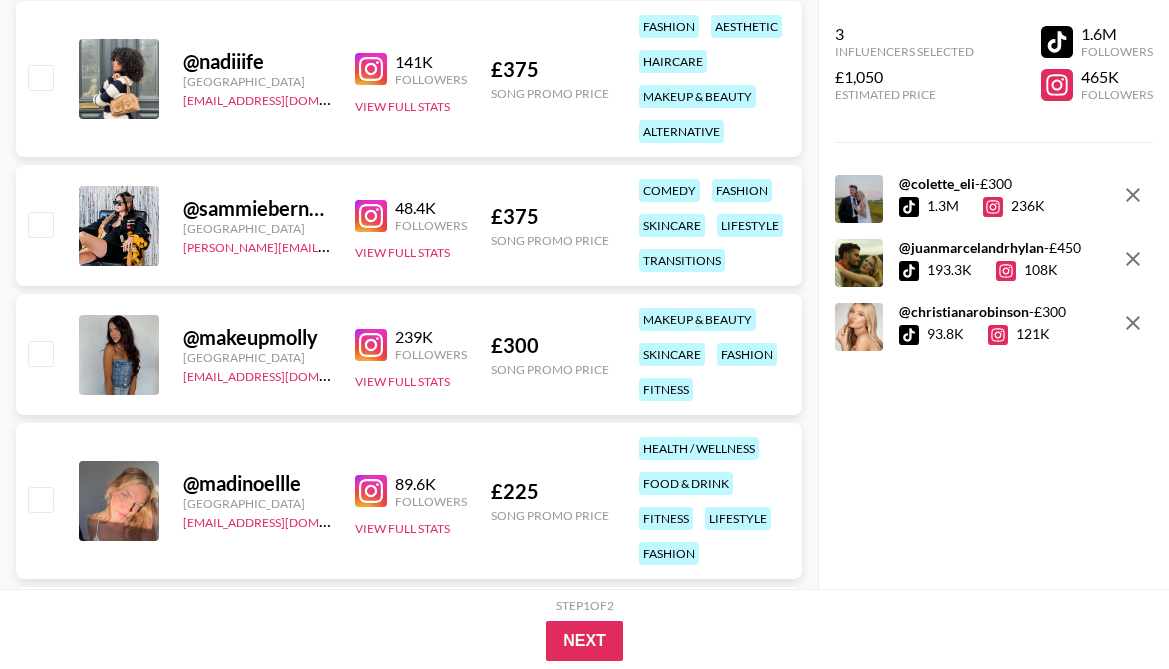 click at bounding box center [371, 345] 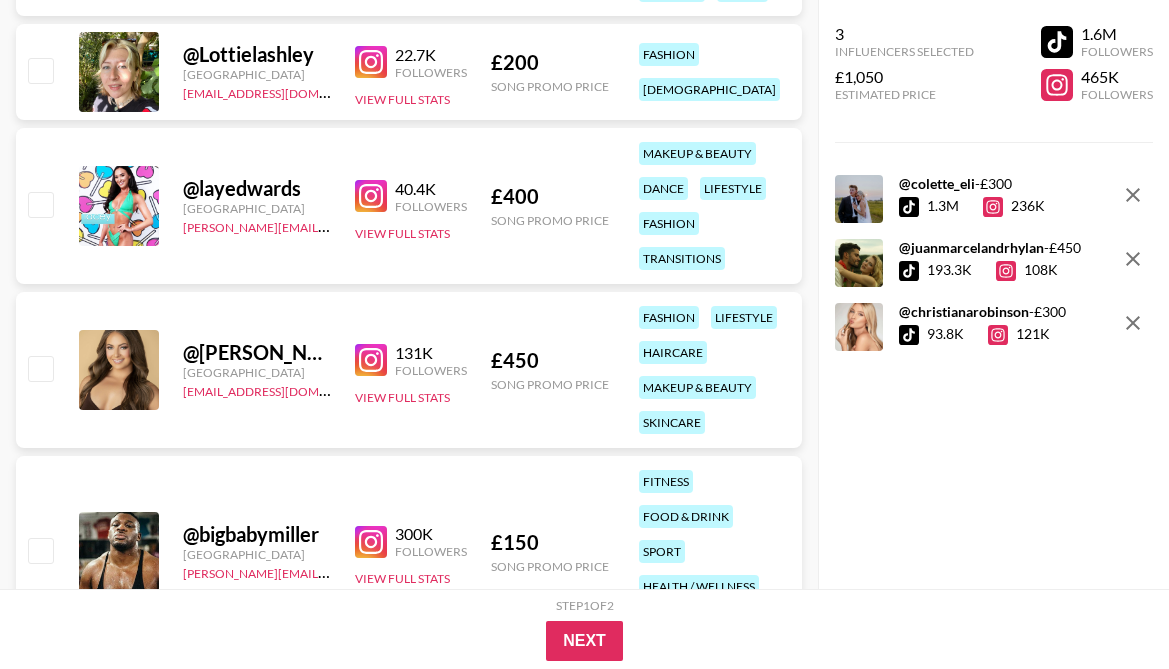 scroll, scrollTop: 80869, scrollLeft: 0, axis: vertical 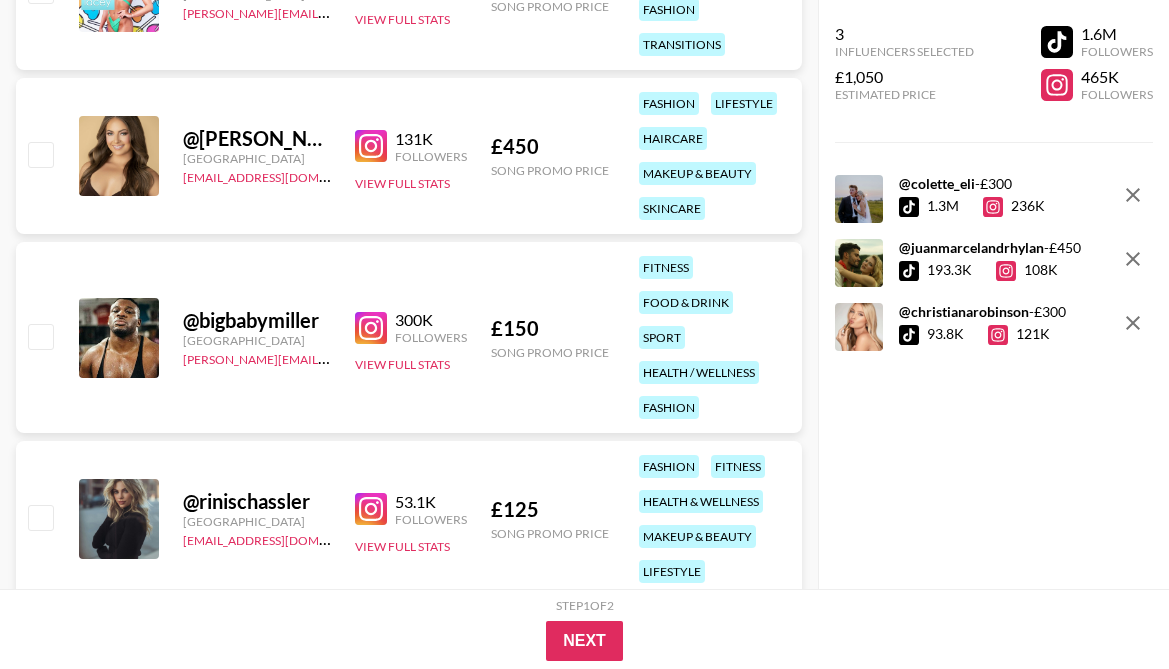 click at bounding box center [371, 146] 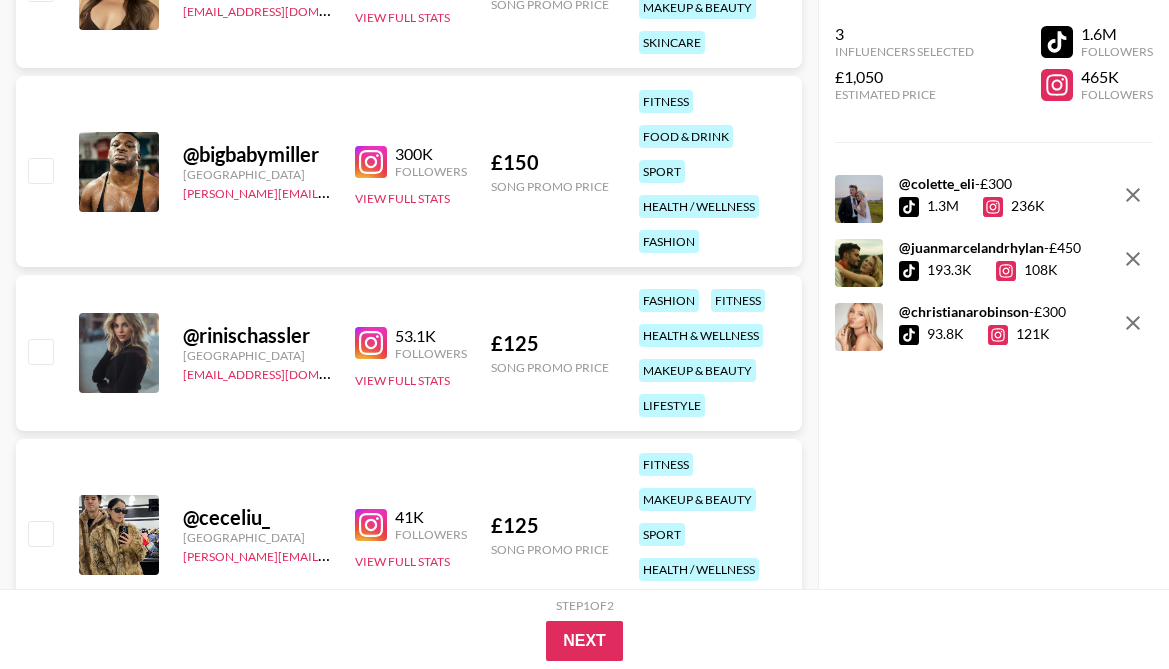 click at bounding box center [371, 343] 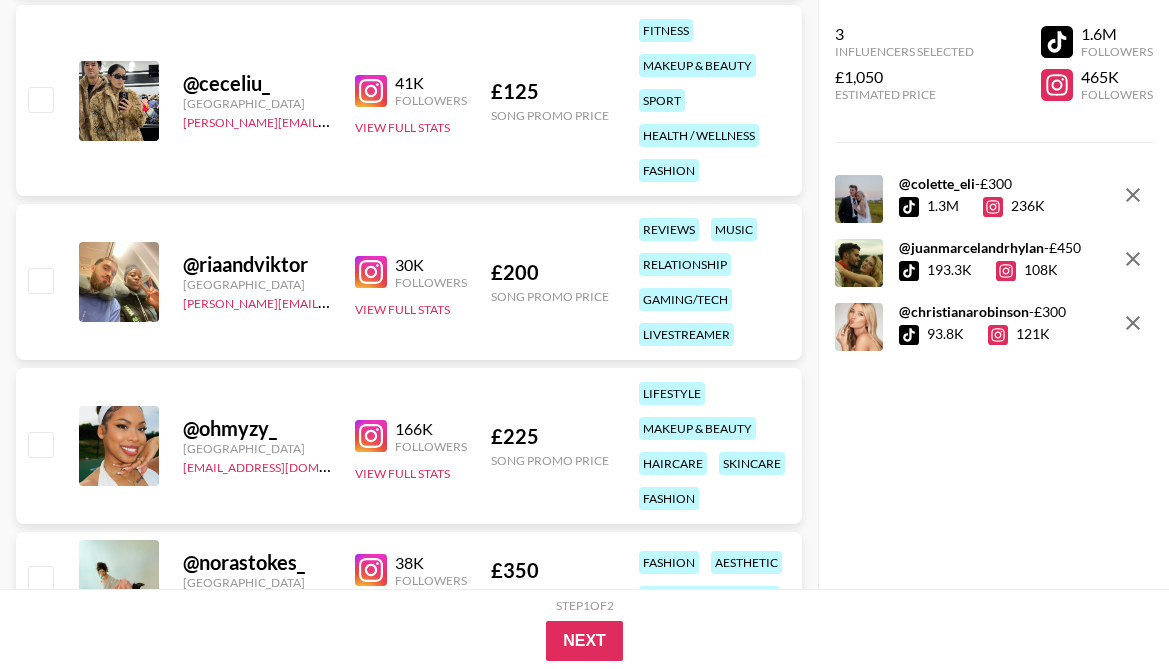 scroll, scrollTop: 81499, scrollLeft: 0, axis: vertical 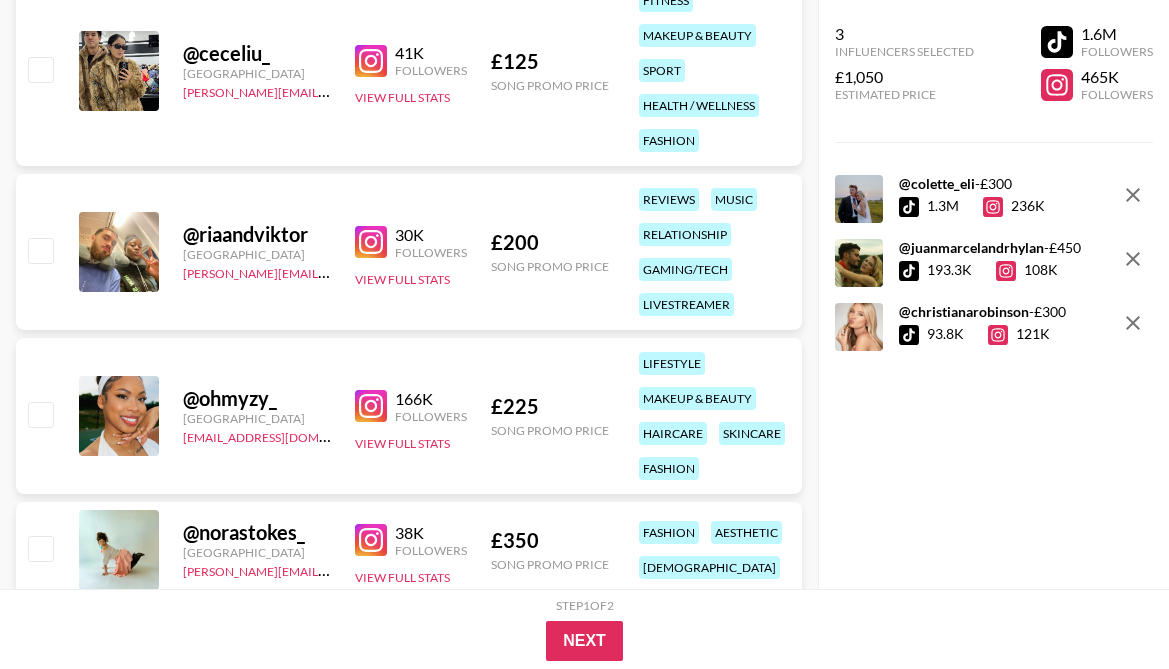 click at bounding box center (371, 406) 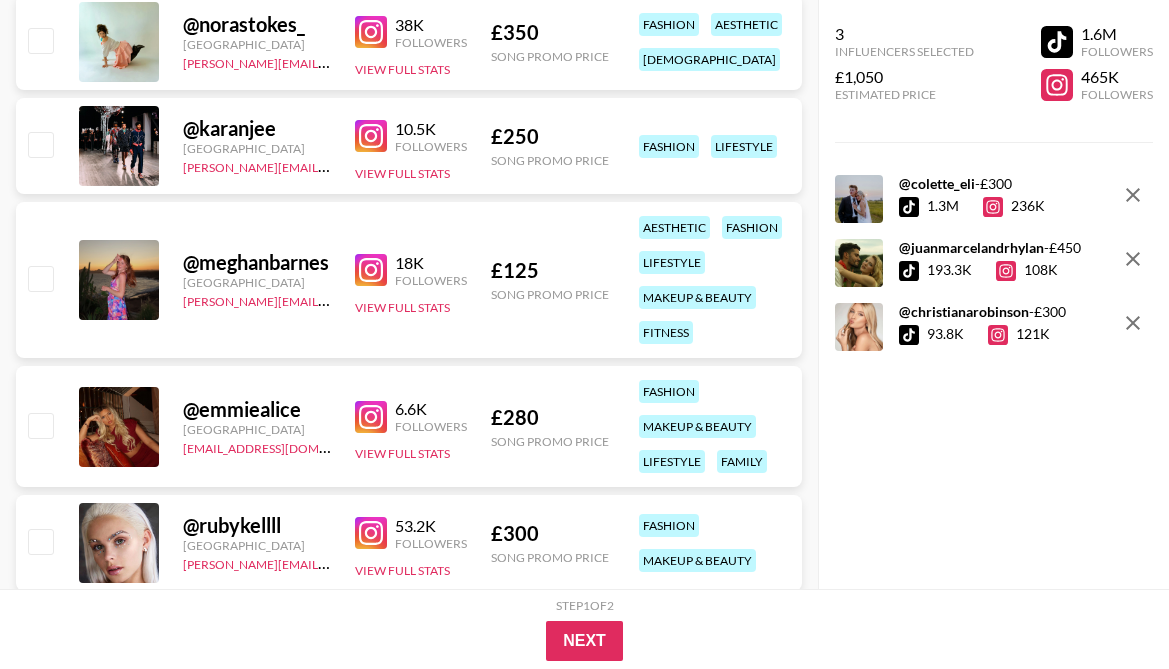 scroll, scrollTop: 82565, scrollLeft: 0, axis: vertical 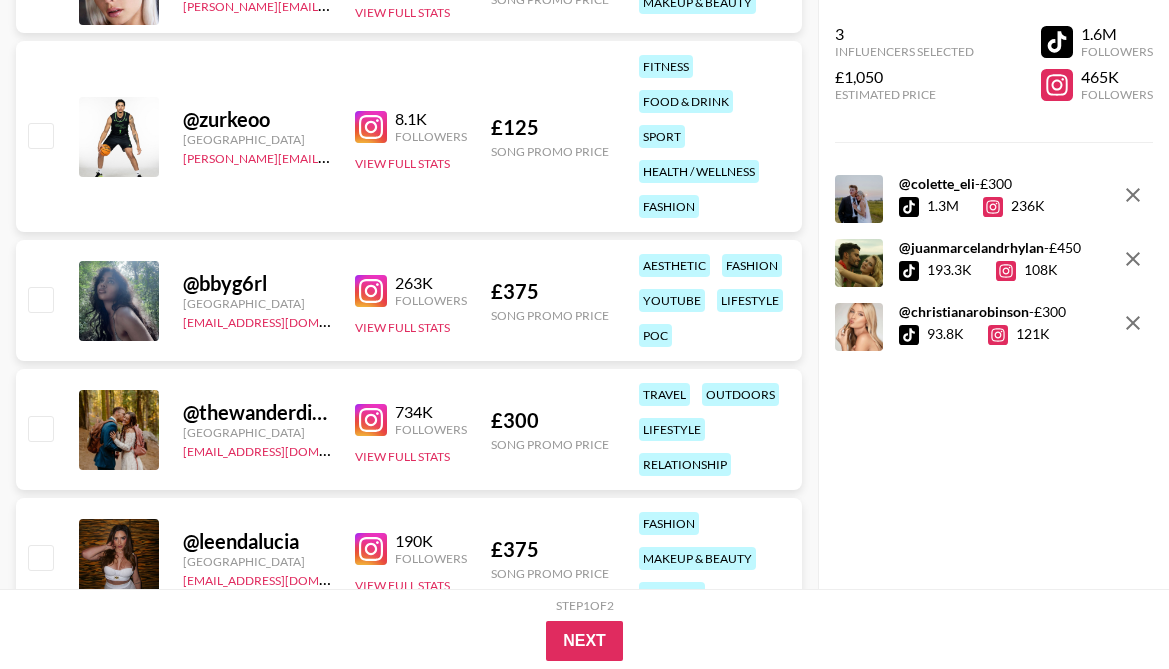click at bounding box center (371, 291) 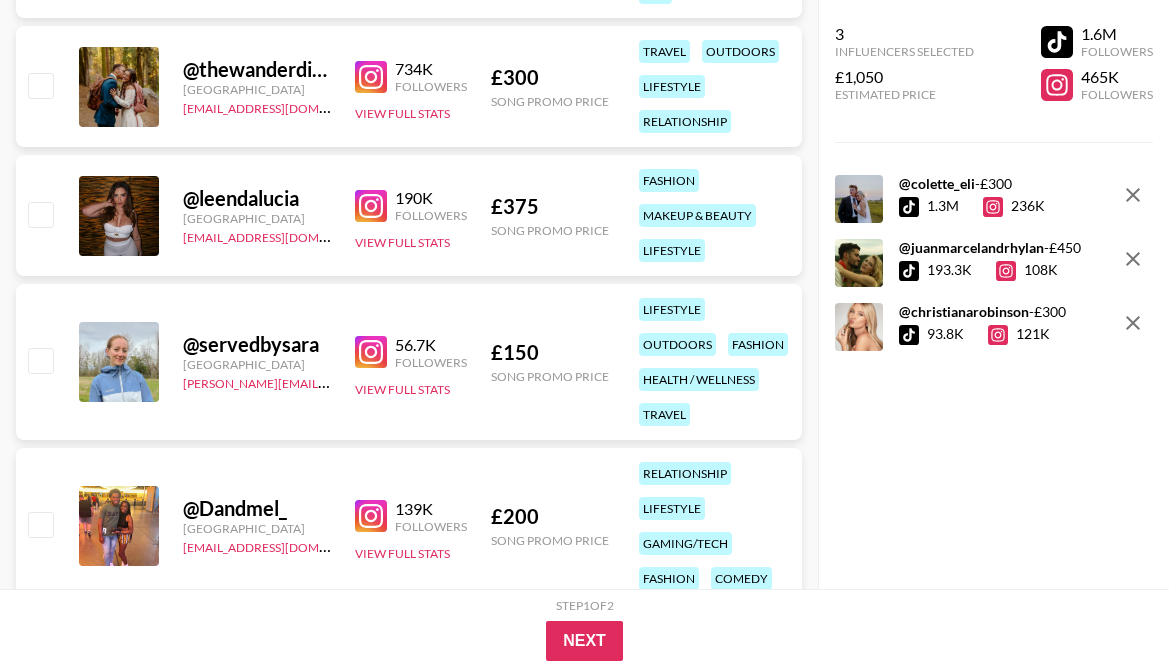 click at bounding box center [371, 206] 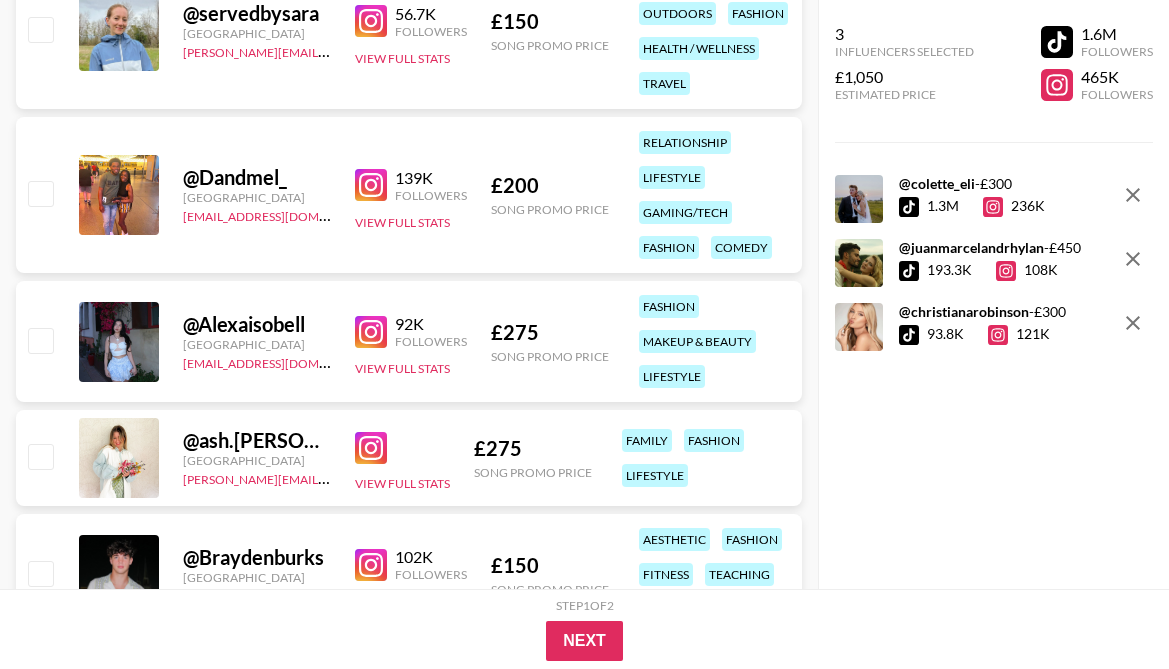 click at bounding box center [371, 185] 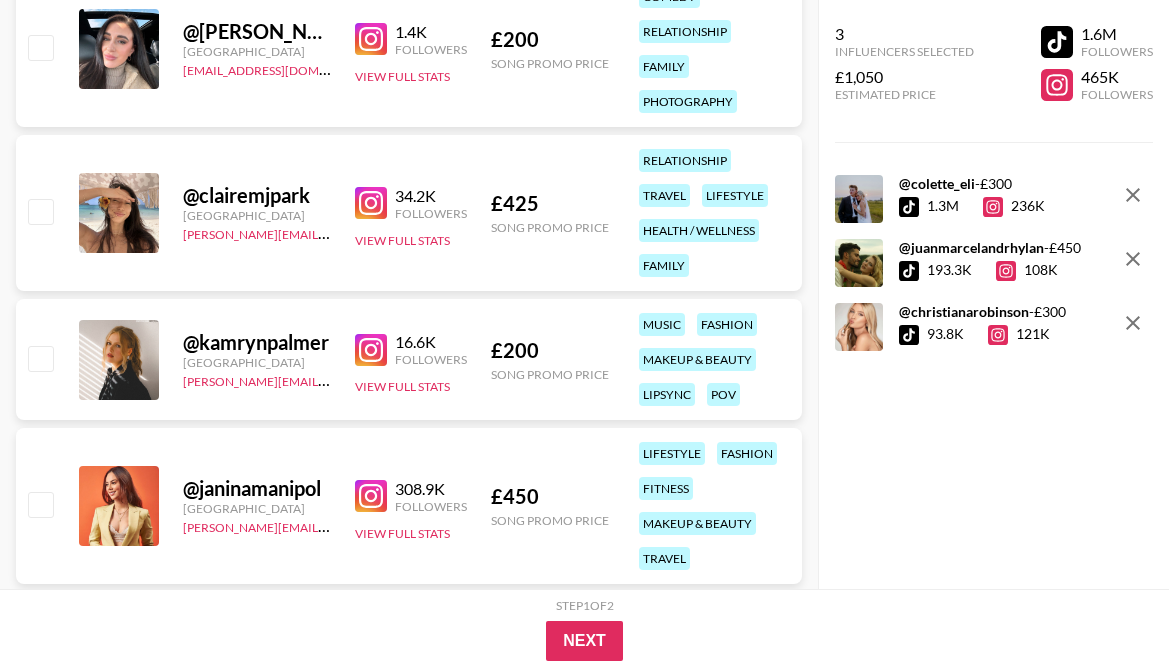 scroll, scrollTop: 84141, scrollLeft: 0, axis: vertical 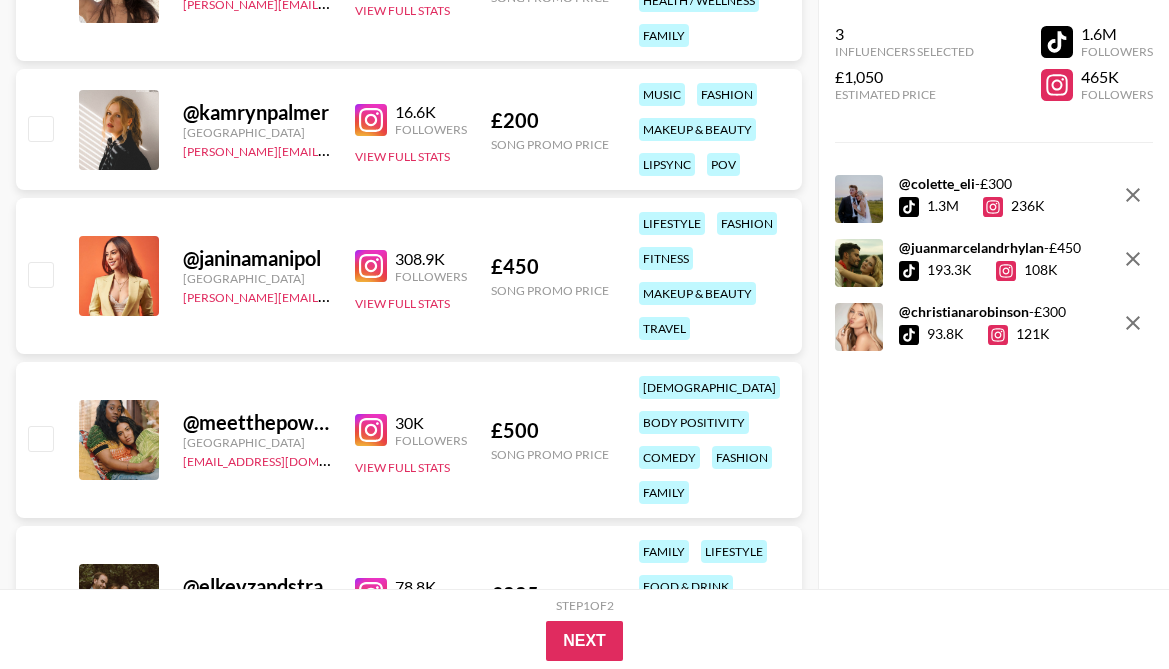 click at bounding box center [371, 266] 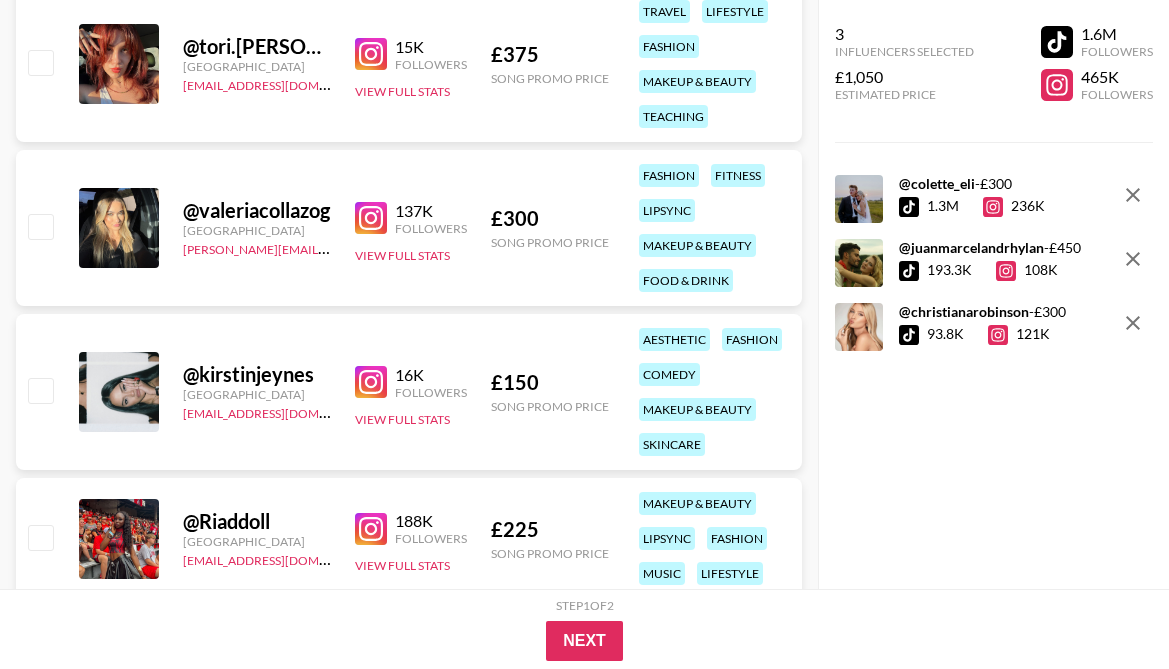 scroll, scrollTop: 85921, scrollLeft: 0, axis: vertical 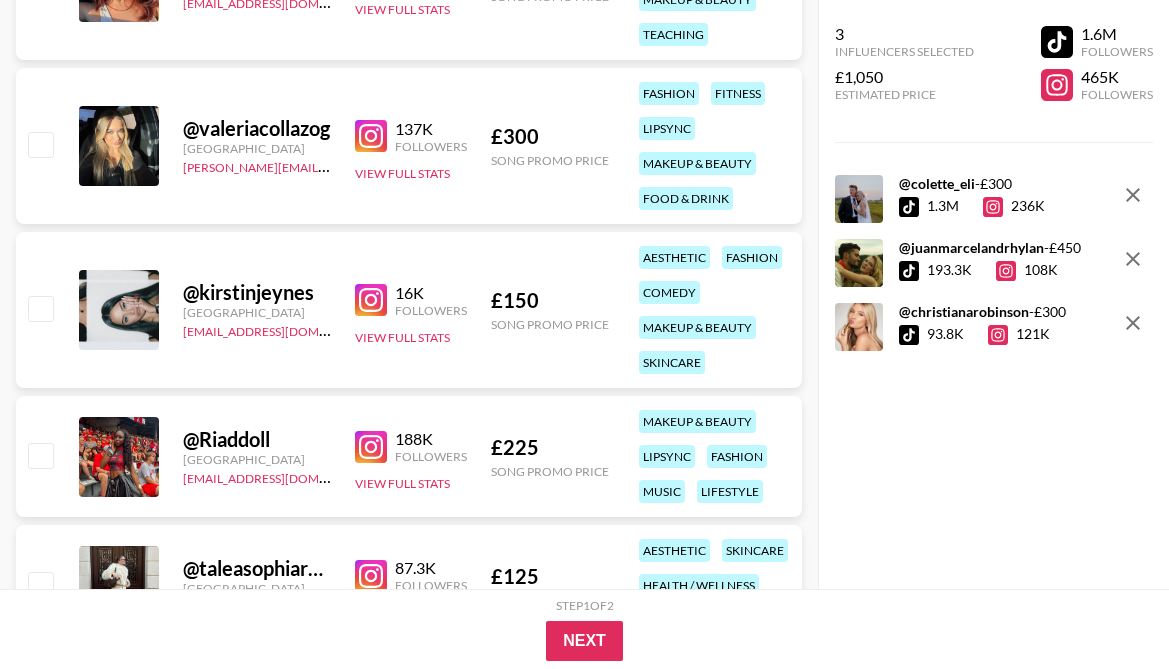 click at bounding box center (371, 136) 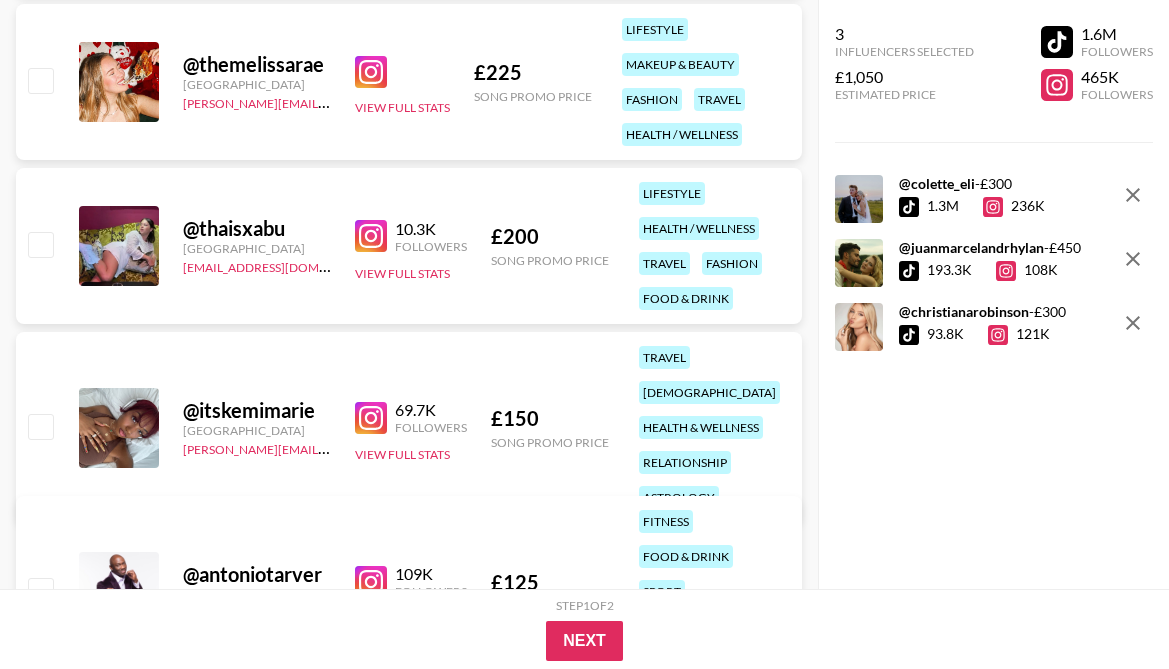 scroll, scrollTop: 87369, scrollLeft: 0, axis: vertical 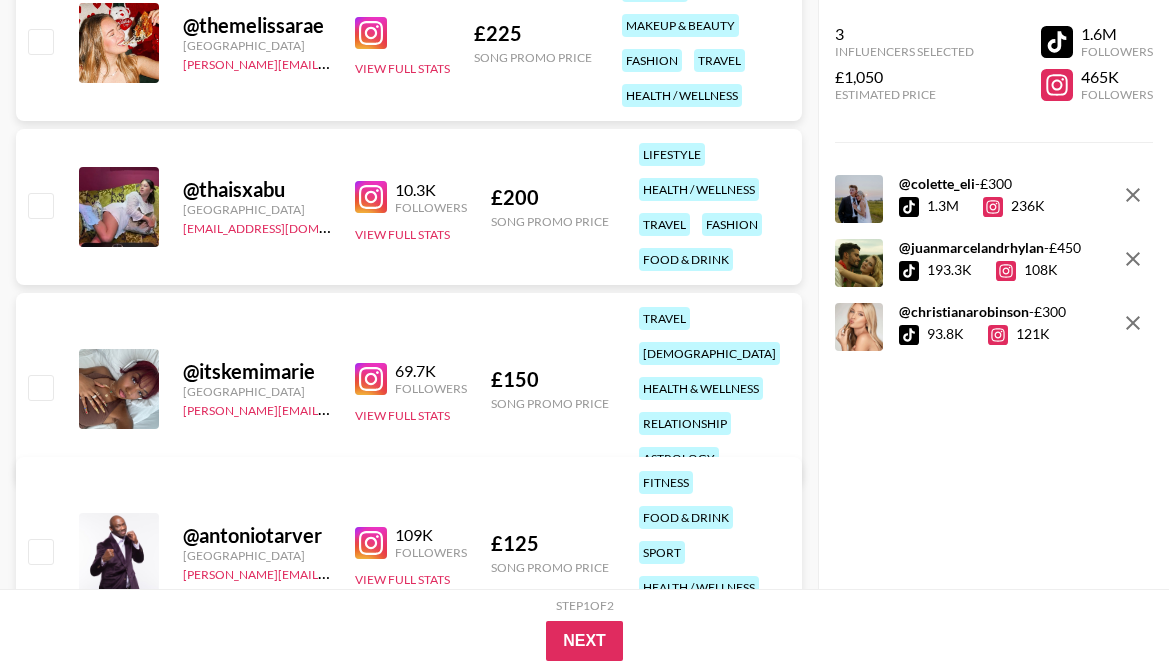 click at bounding box center (371, 379) 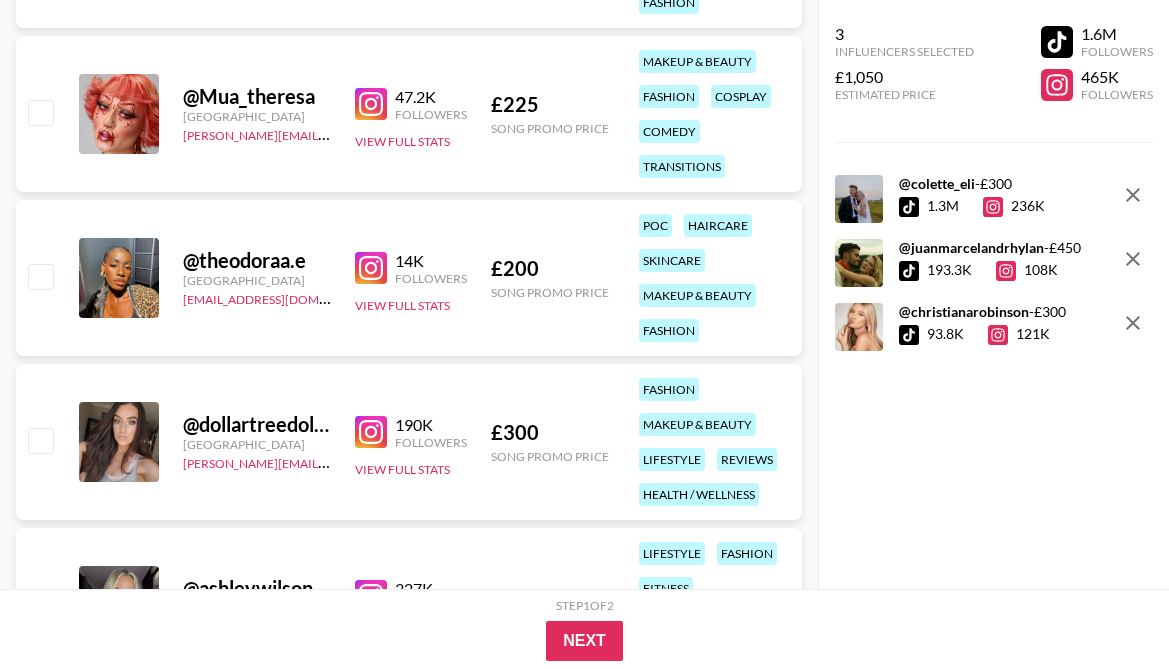 scroll, scrollTop: 88235, scrollLeft: 0, axis: vertical 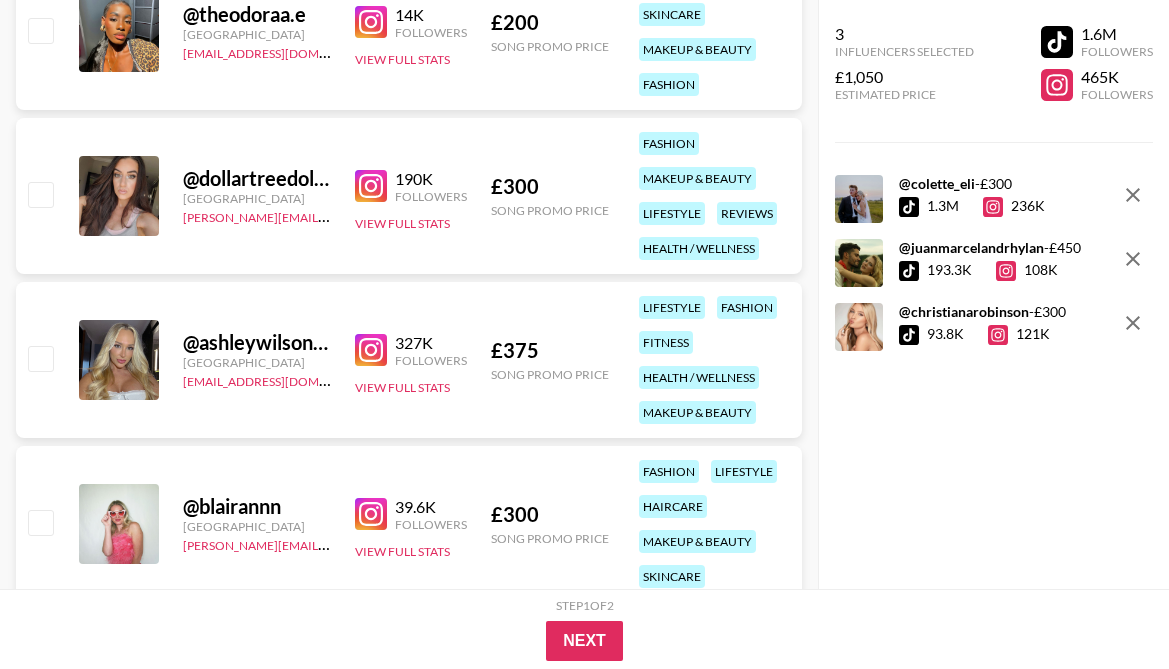 click at bounding box center [371, 186] 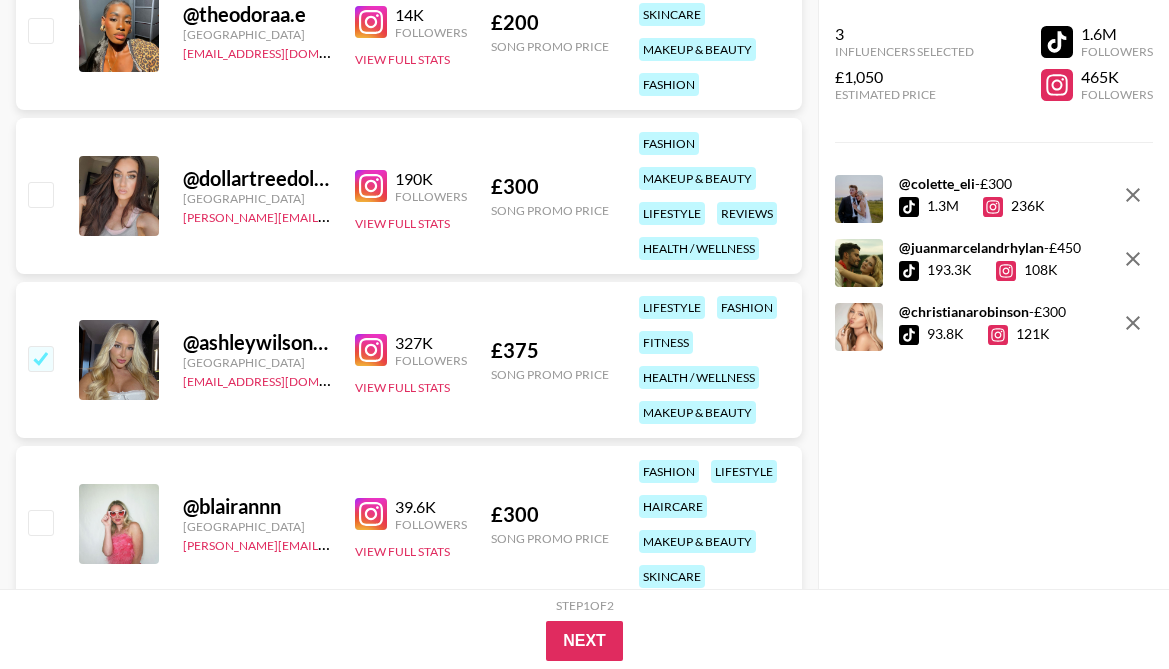checkbox on "true" 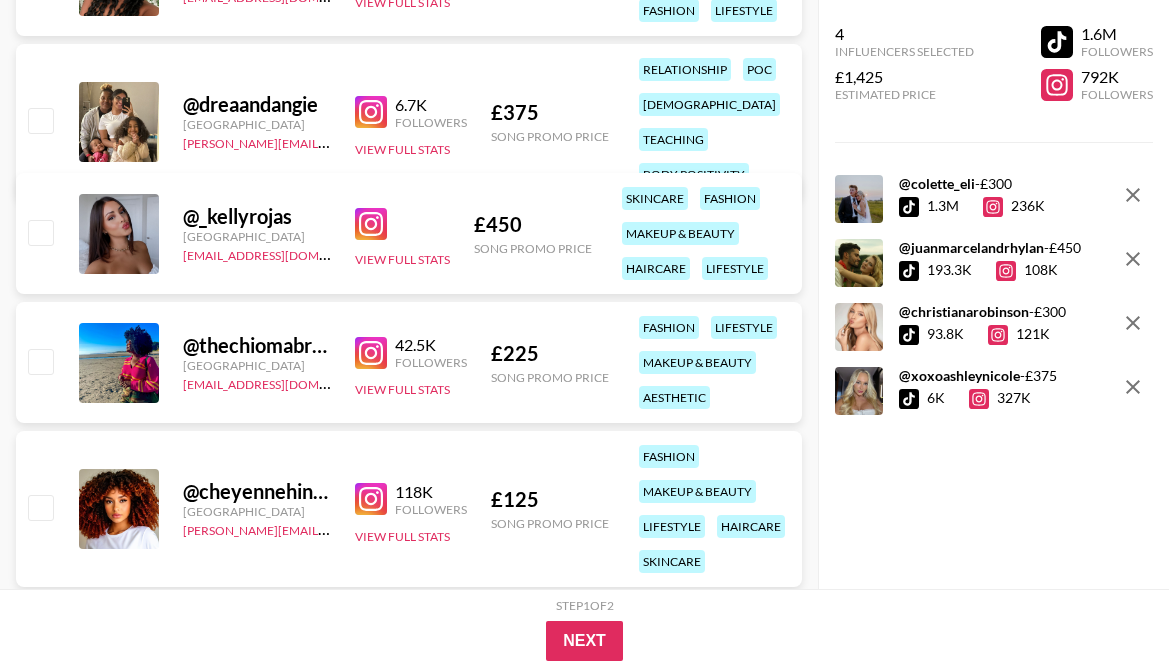 scroll, scrollTop: 89251, scrollLeft: 0, axis: vertical 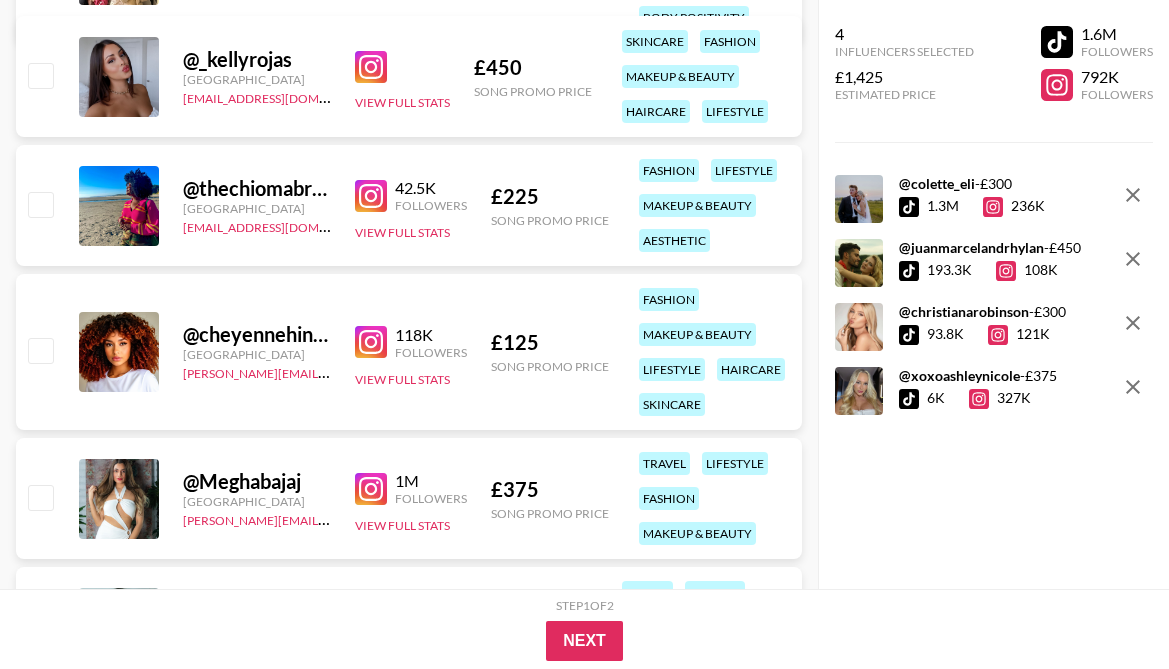 click at bounding box center [371, 342] 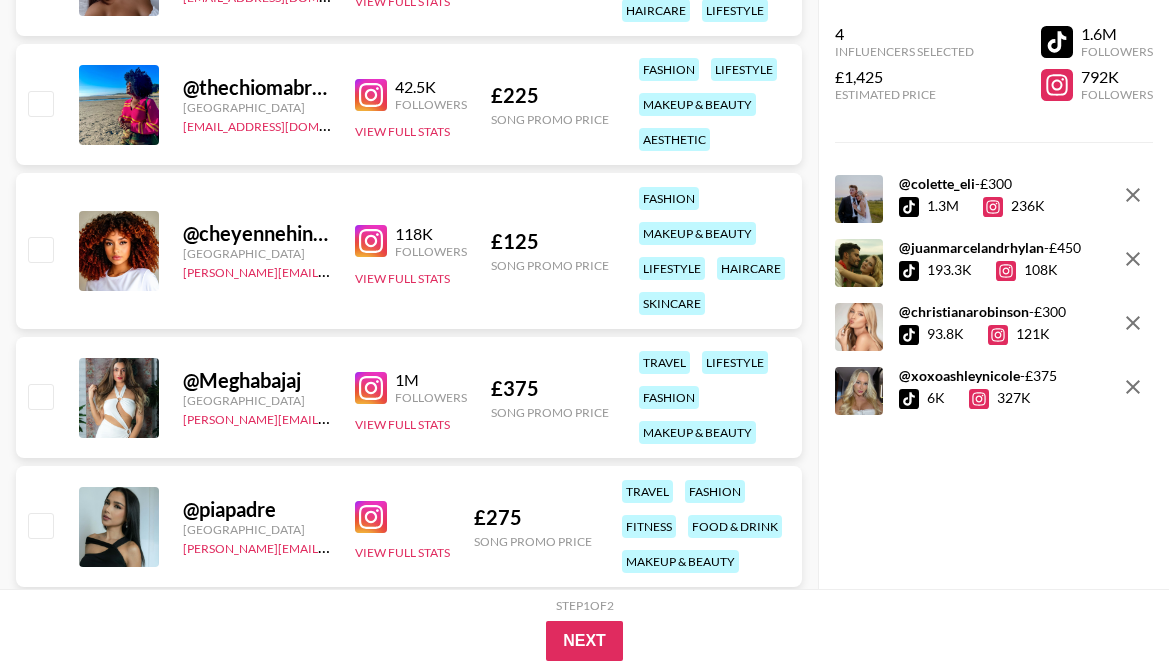scroll, scrollTop: 89580, scrollLeft: 0, axis: vertical 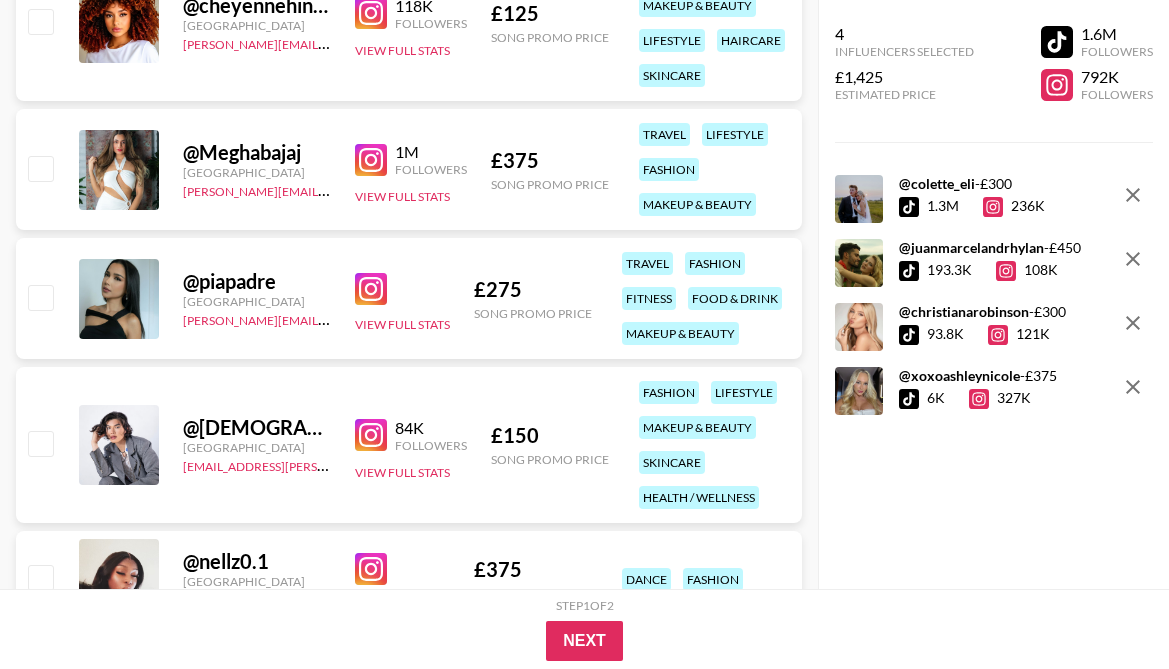 click at bounding box center (371, 160) 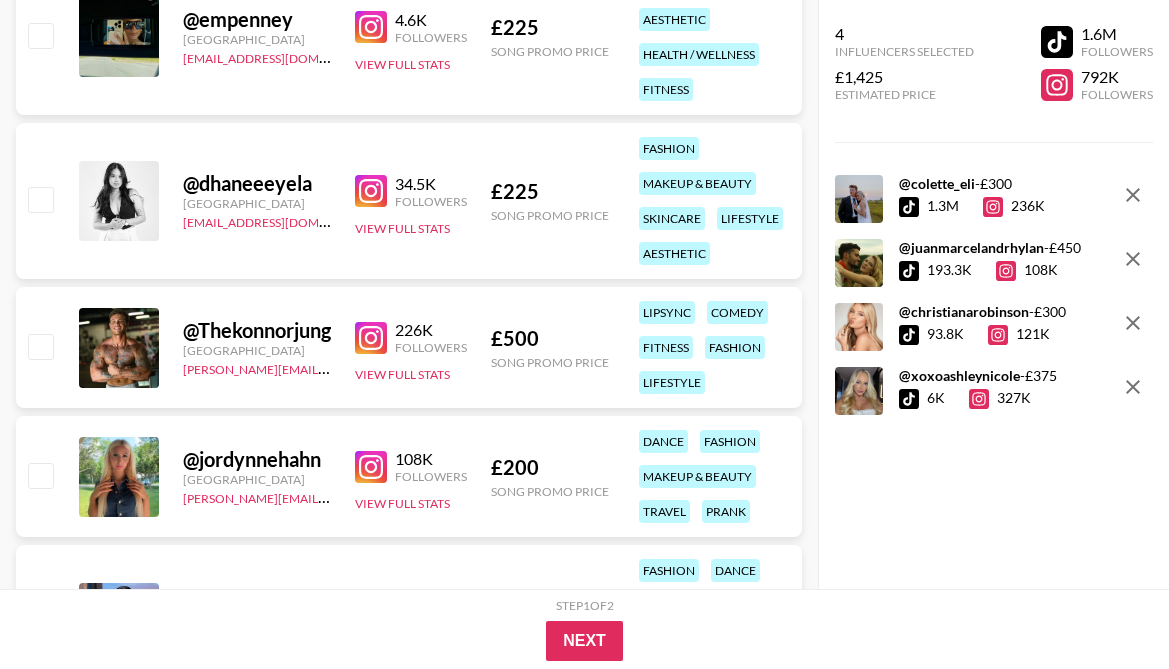 scroll, scrollTop: 90461, scrollLeft: 0, axis: vertical 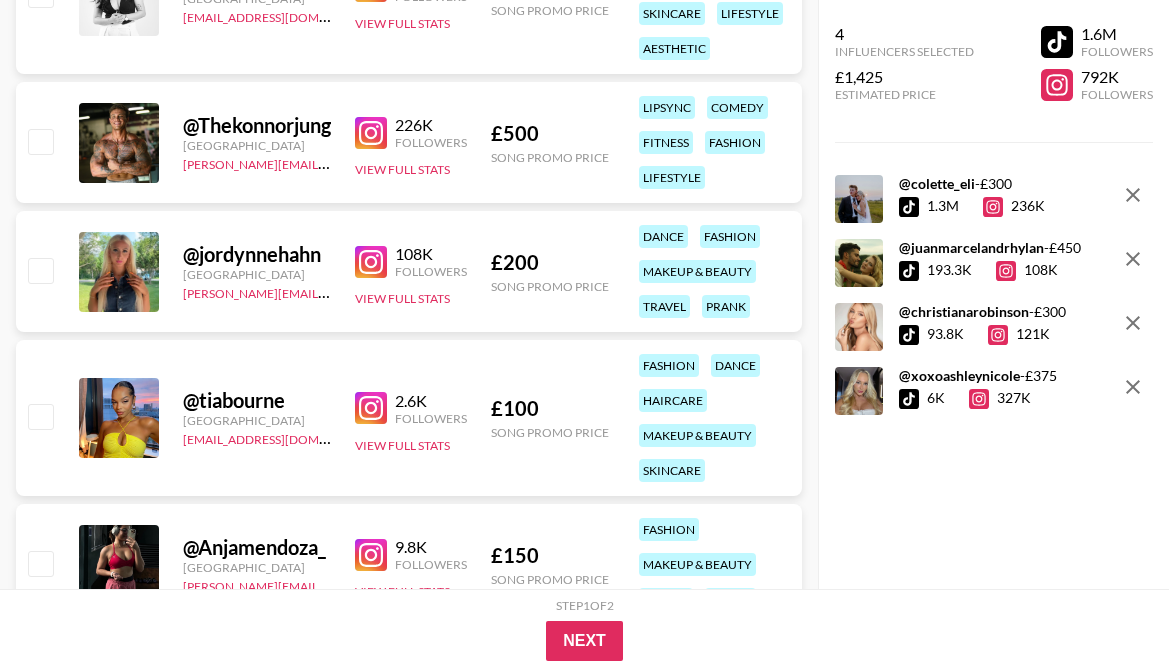 click at bounding box center [371, 262] 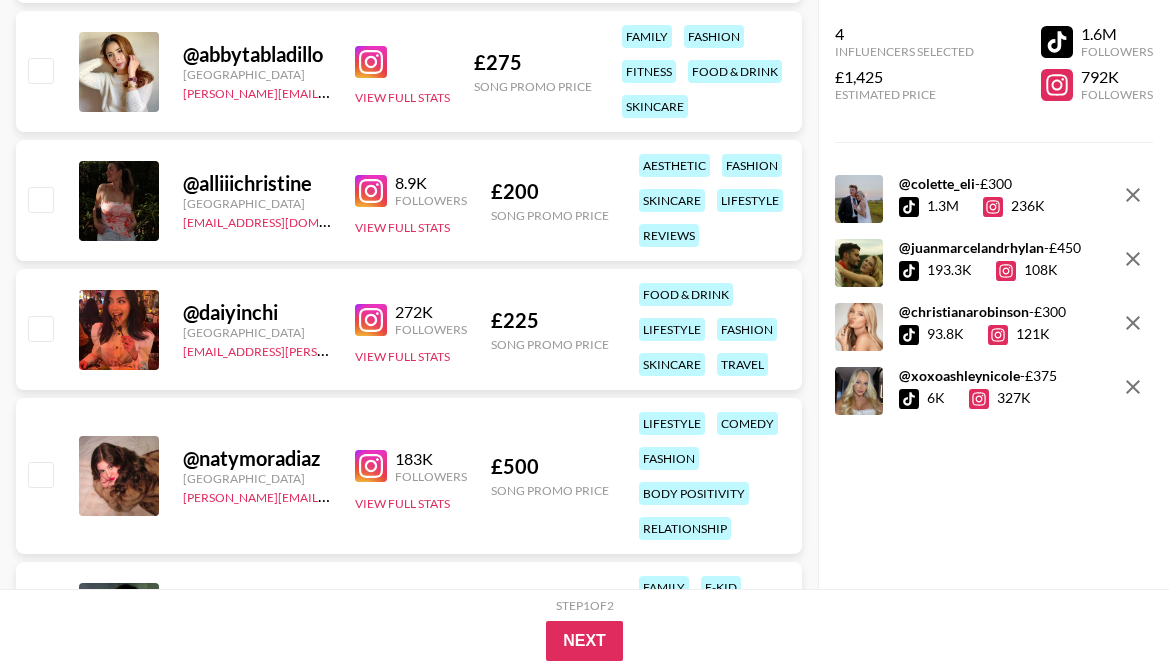 scroll, scrollTop: 92265, scrollLeft: 0, axis: vertical 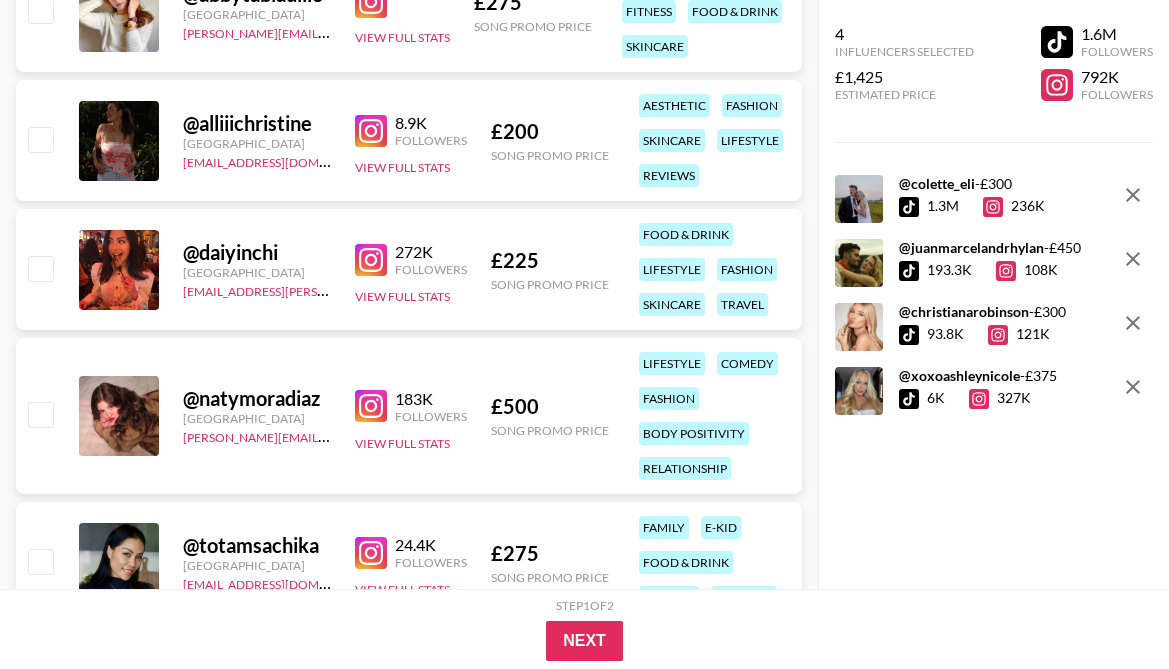 click at bounding box center (371, 260) 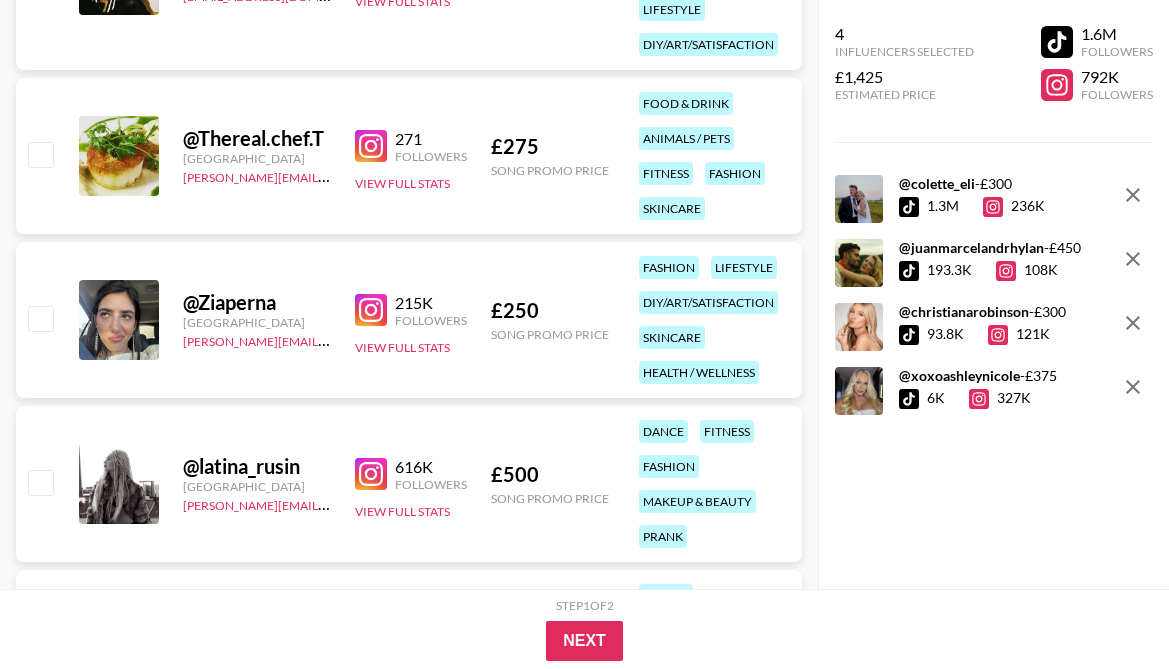 scroll, scrollTop: 93897, scrollLeft: 0, axis: vertical 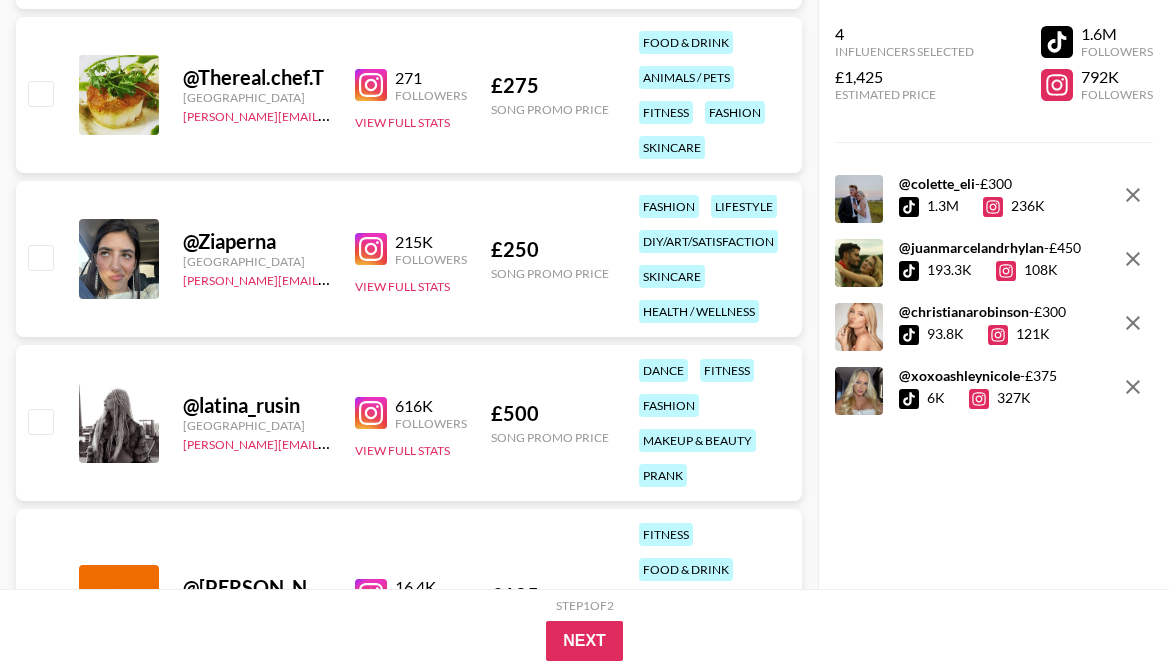 click at bounding box center [371, 249] 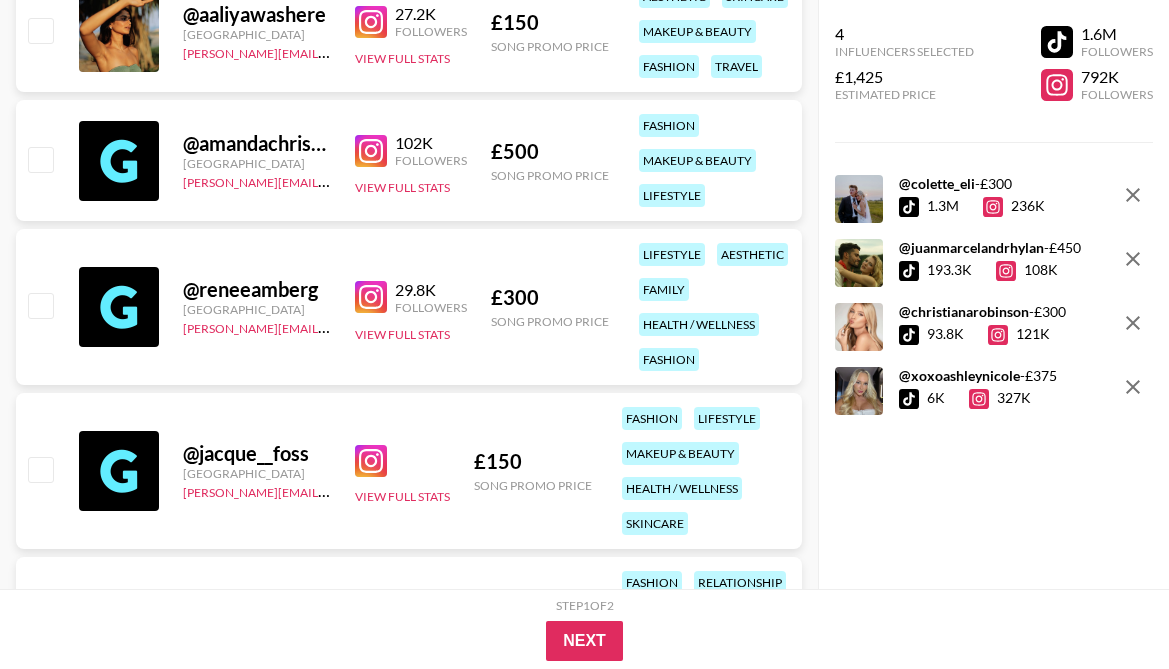 scroll, scrollTop: 95338, scrollLeft: 0, axis: vertical 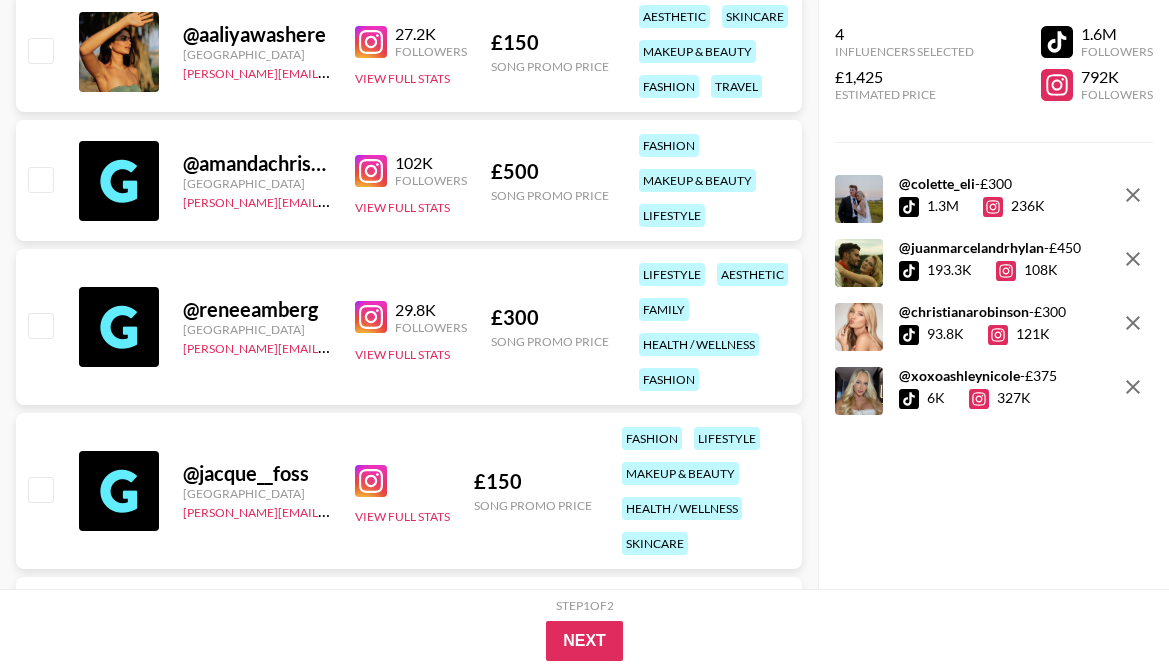 click at bounding box center (371, 171) 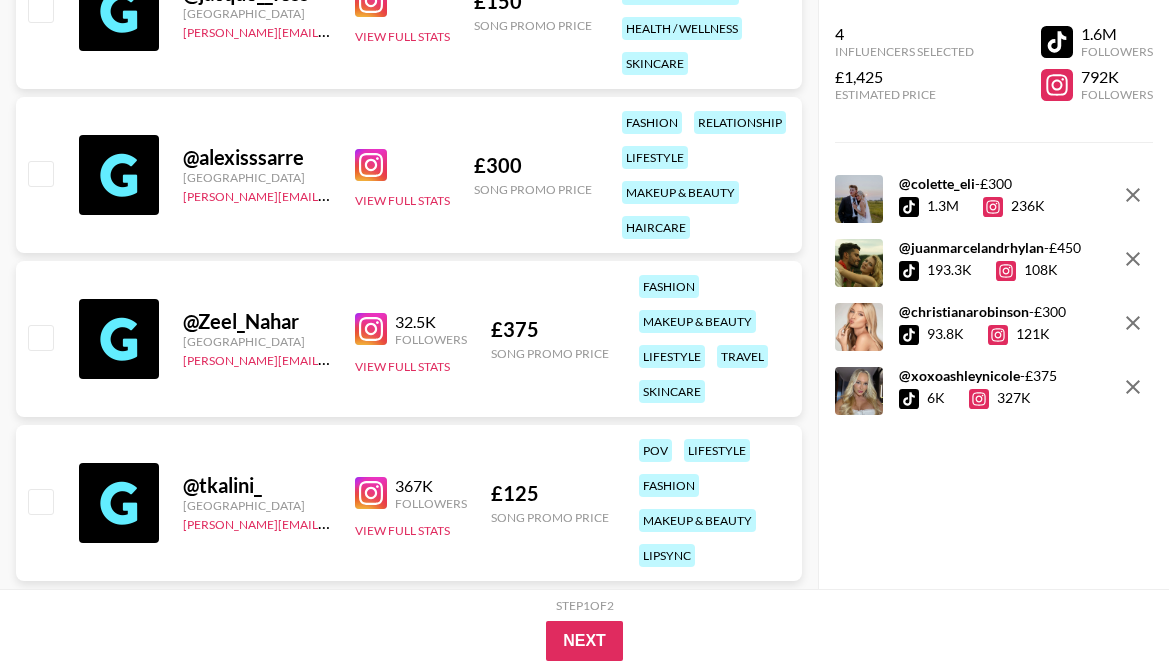 scroll, scrollTop: 94817, scrollLeft: 0, axis: vertical 